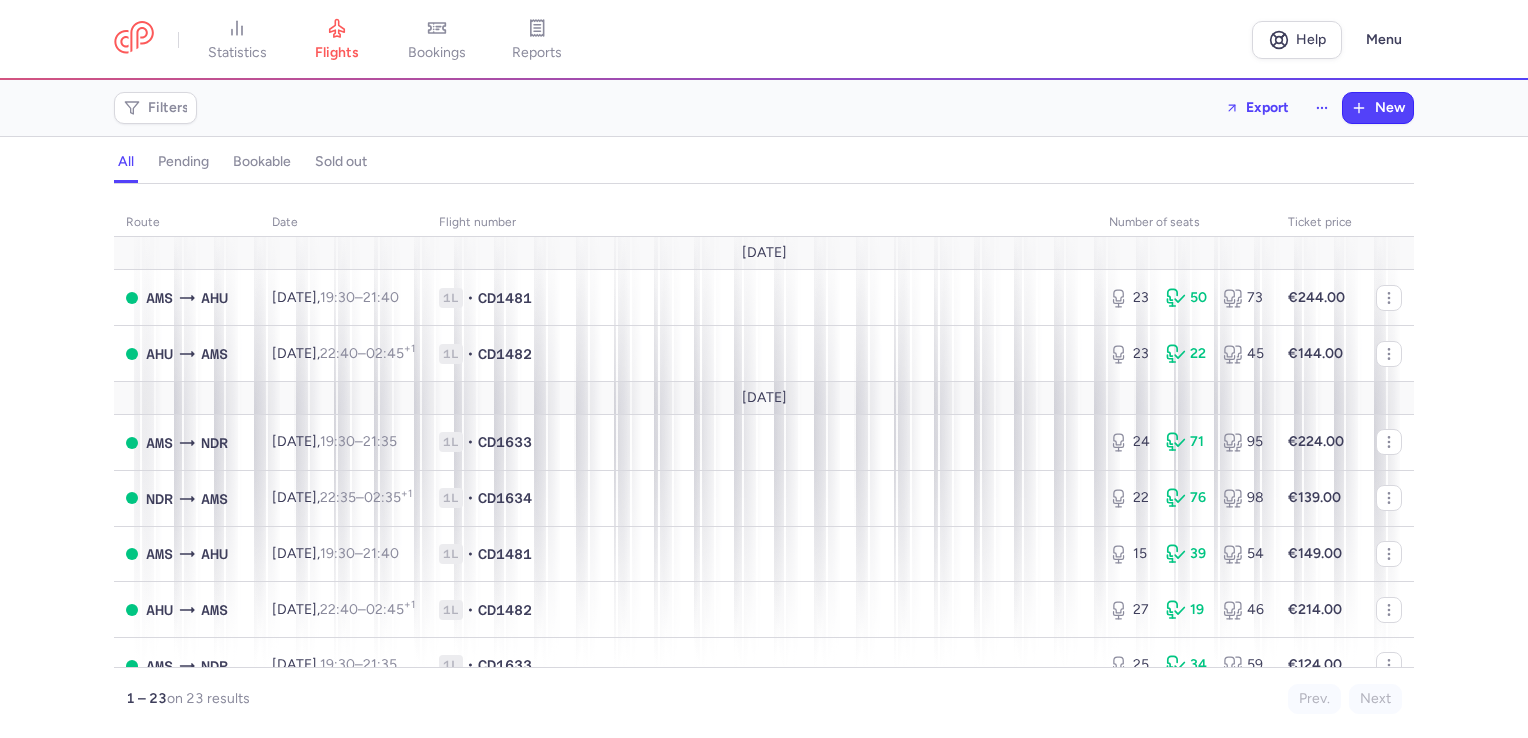 scroll, scrollTop: 0, scrollLeft: 0, axis: both 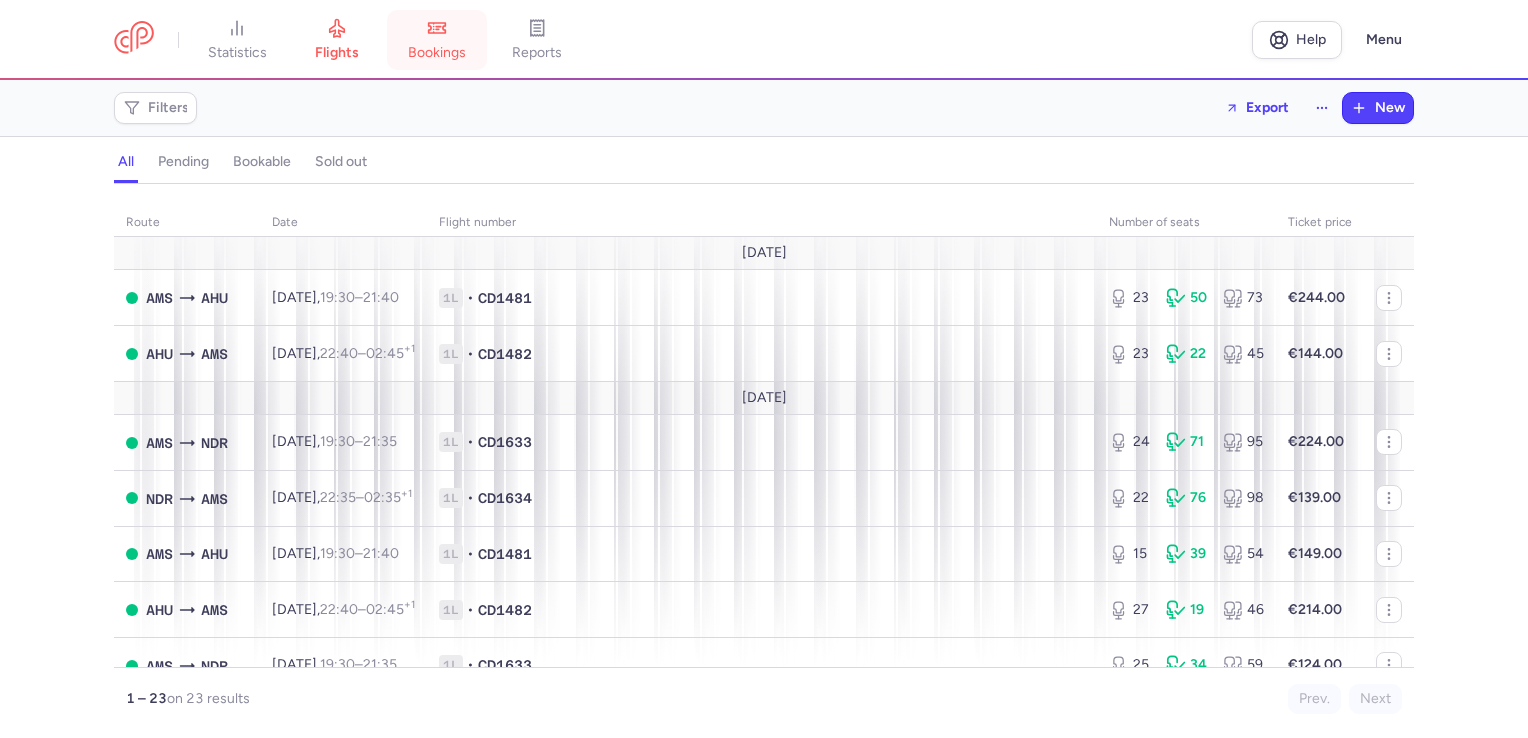 click on "bookings" at bounding box center (437, 40) 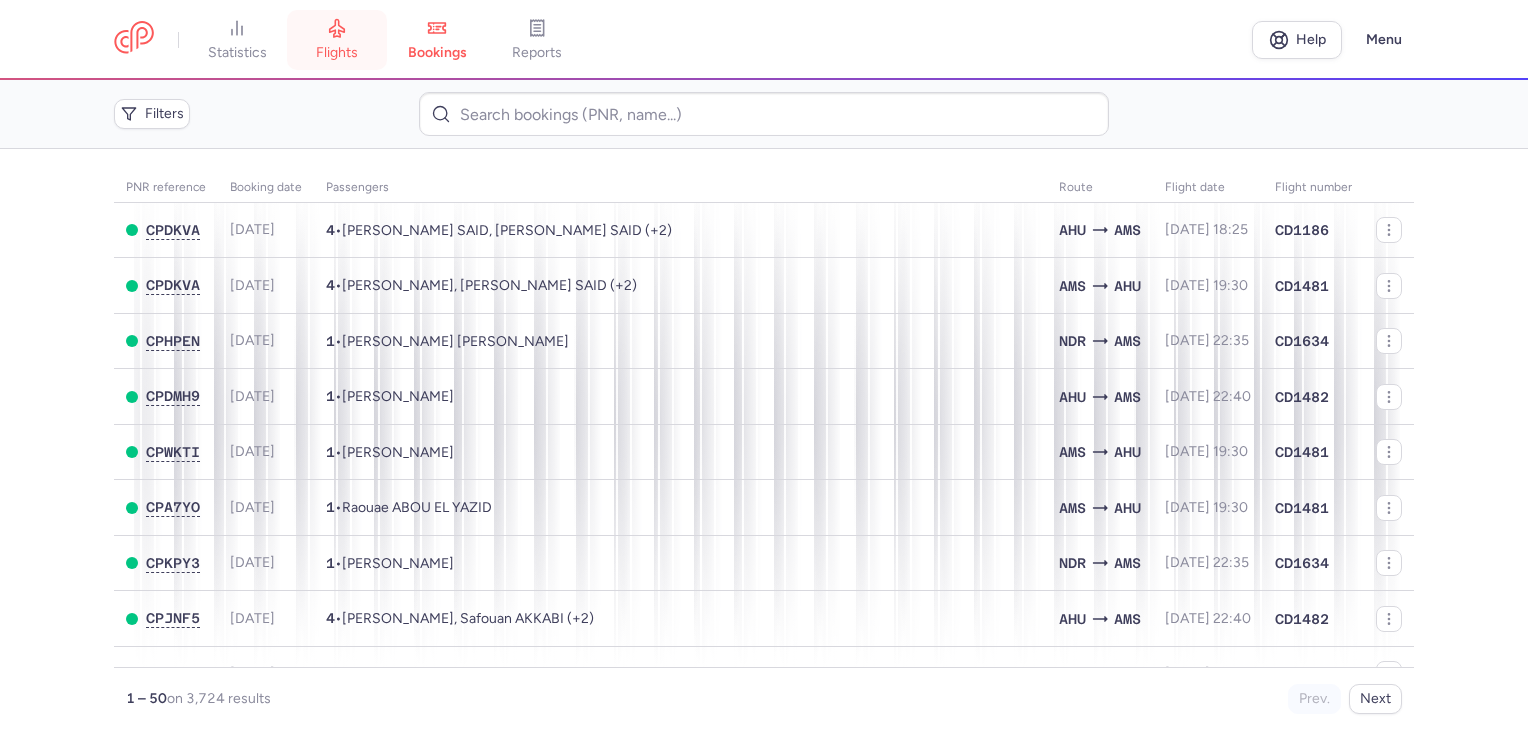 click on "flights" at bounding box center [337, 53] 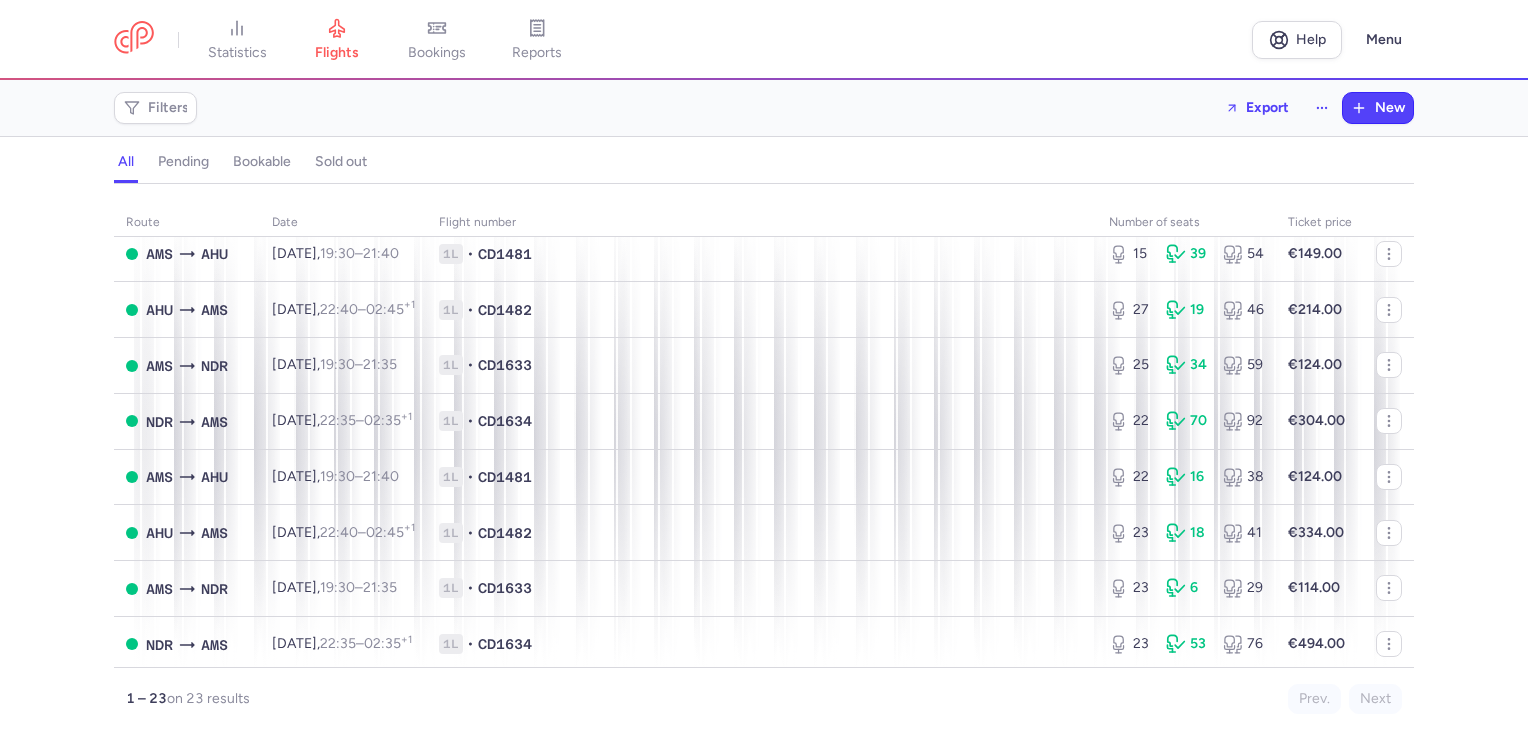 scroll, scrollTop: 600, scrollLeft: 0, axis: vertical 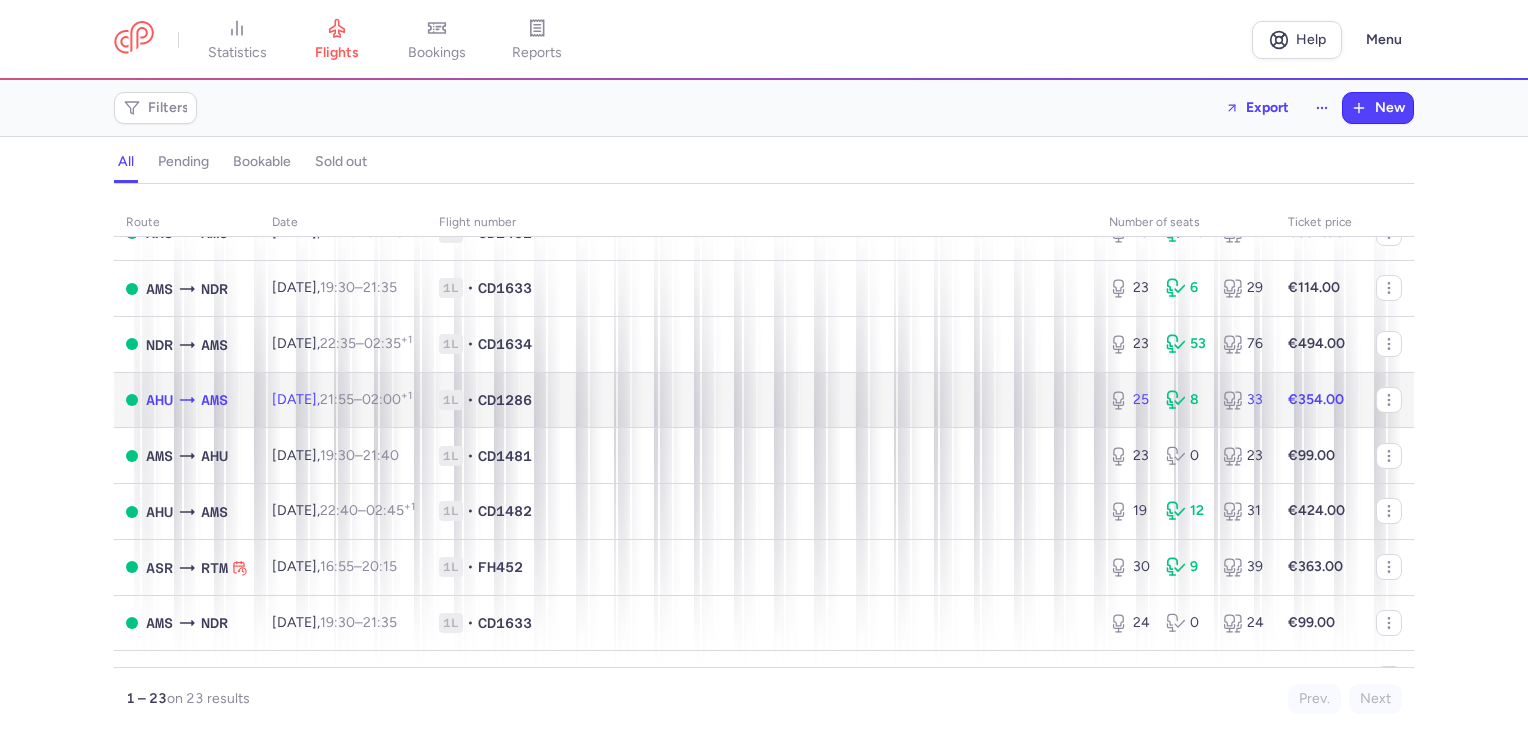 click on "1L • CD1286" 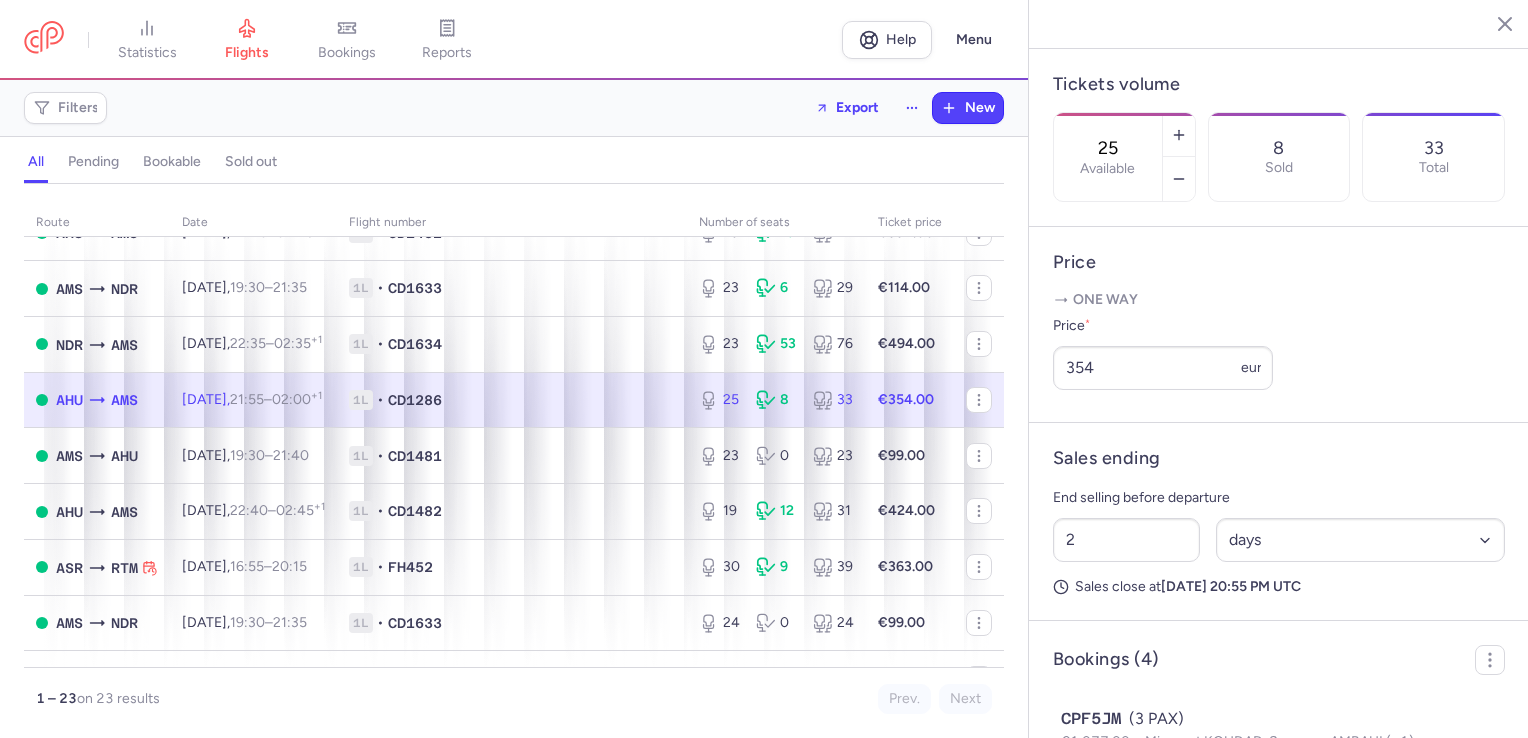 scroll, scrollTop: 600, scrollLeft: 0, axis: vertical 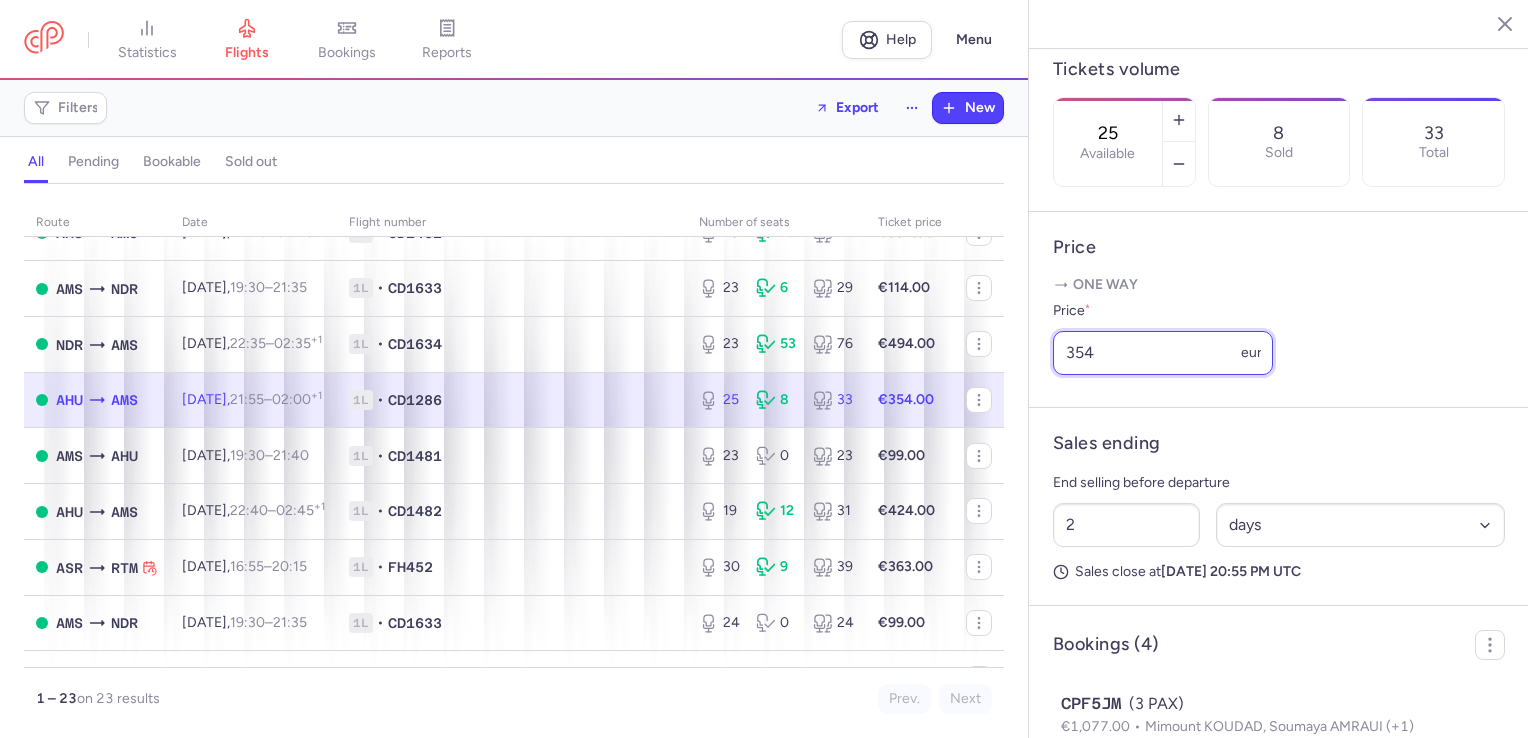 drag, startPoint x: 1149, startPoint y: 442, endPoint x: 1056, endPoint y: 435, distance: 93.26307 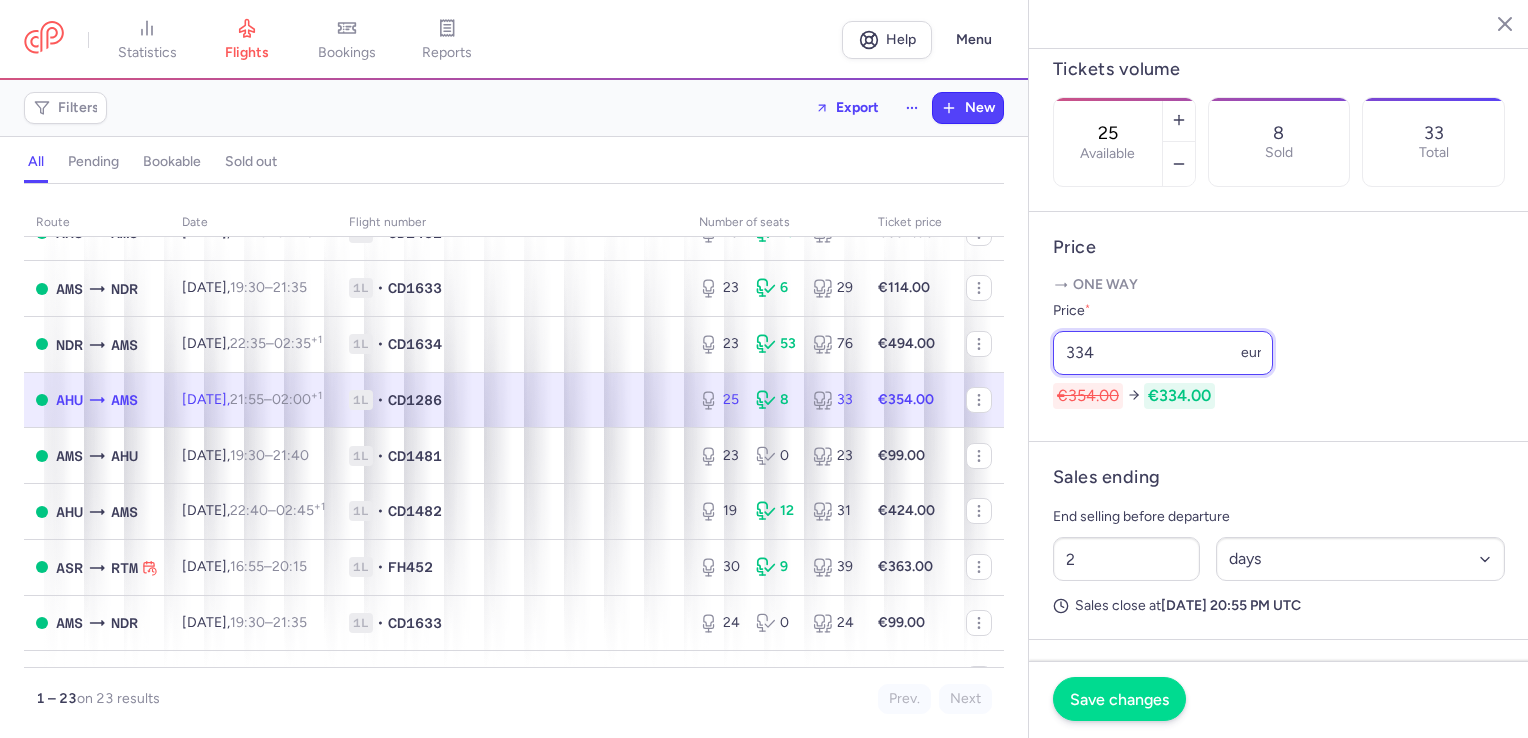 type on "334" 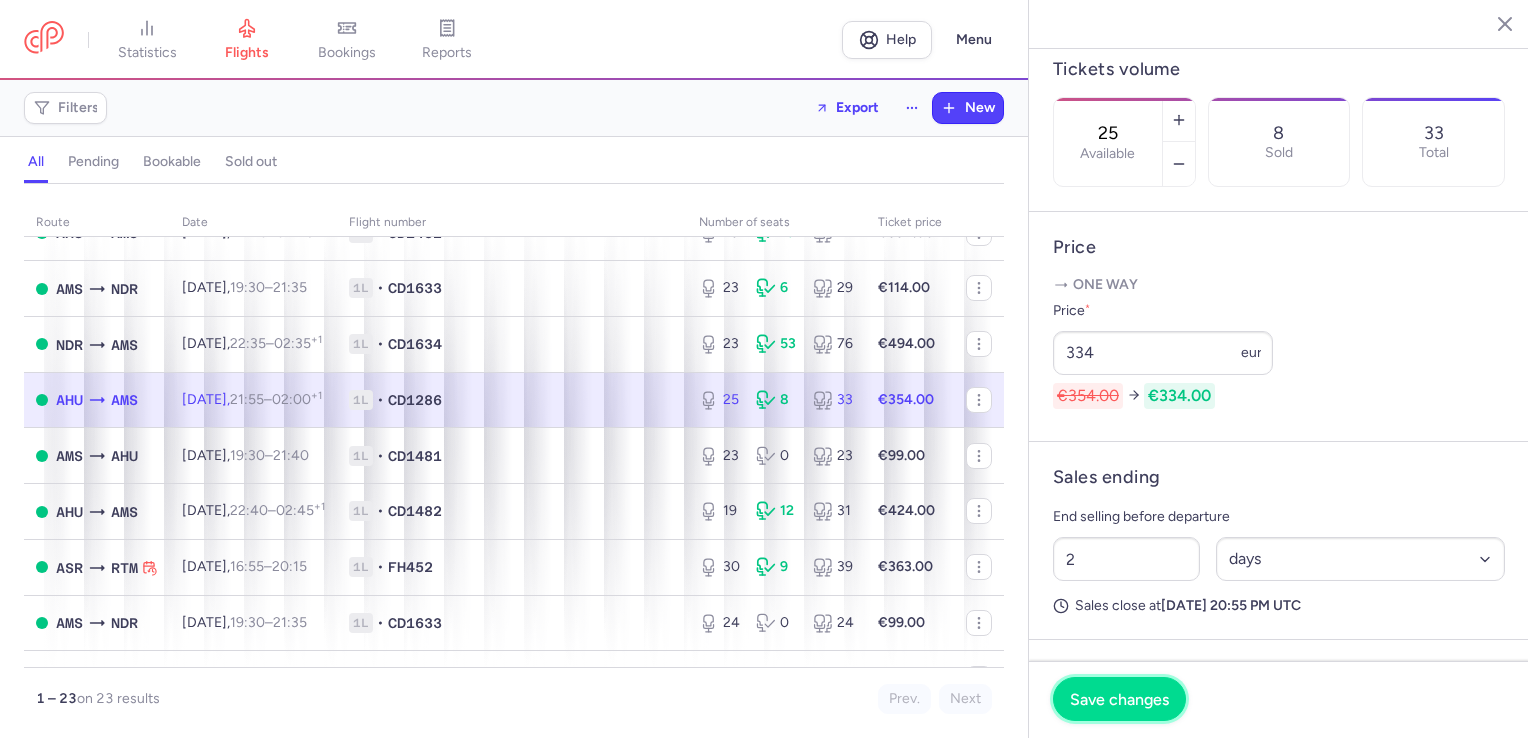 click on "Save changes" at bounding box center (1119, 699) 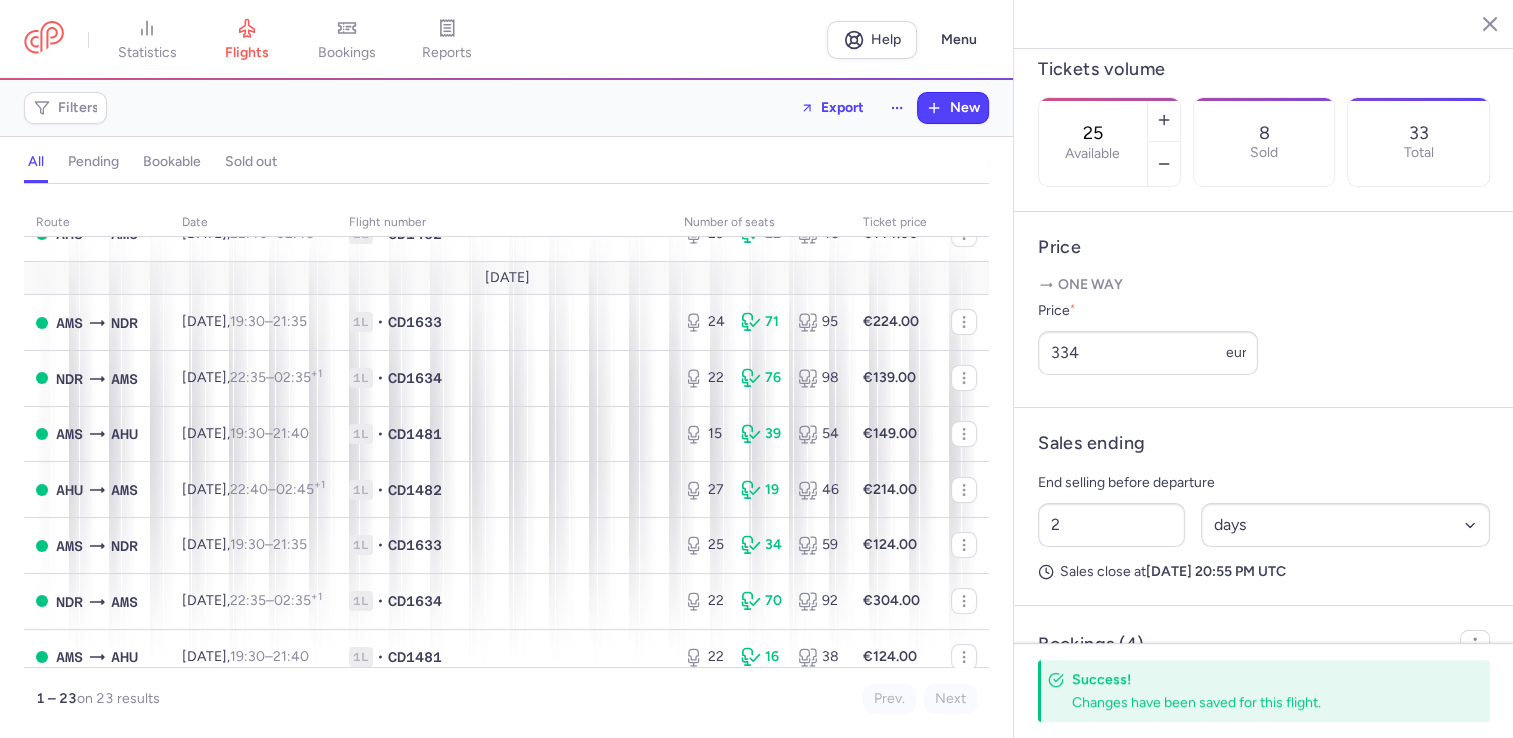 scroll, scrollTop: 0, scrollLeft: 0, axis: both 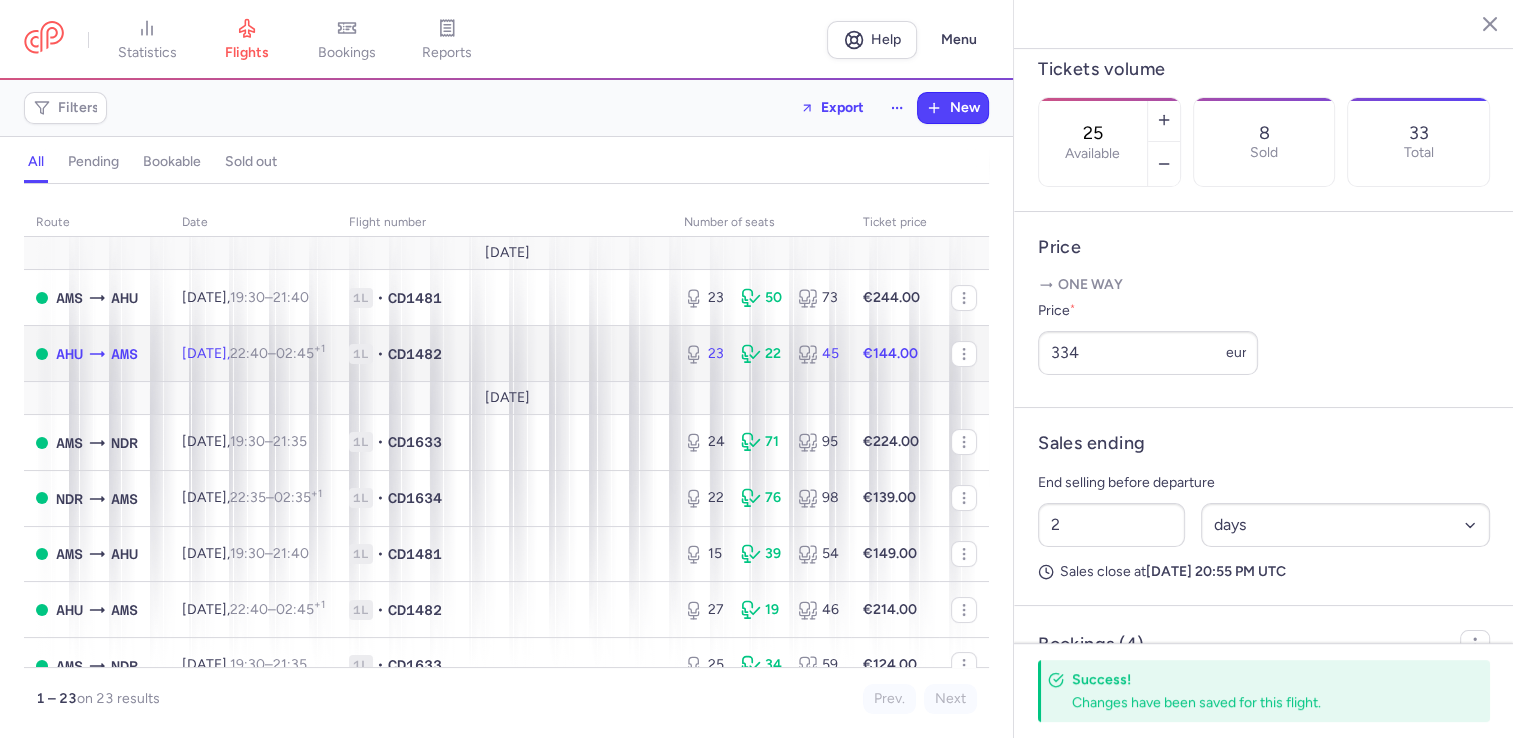 click on "23 22 45" 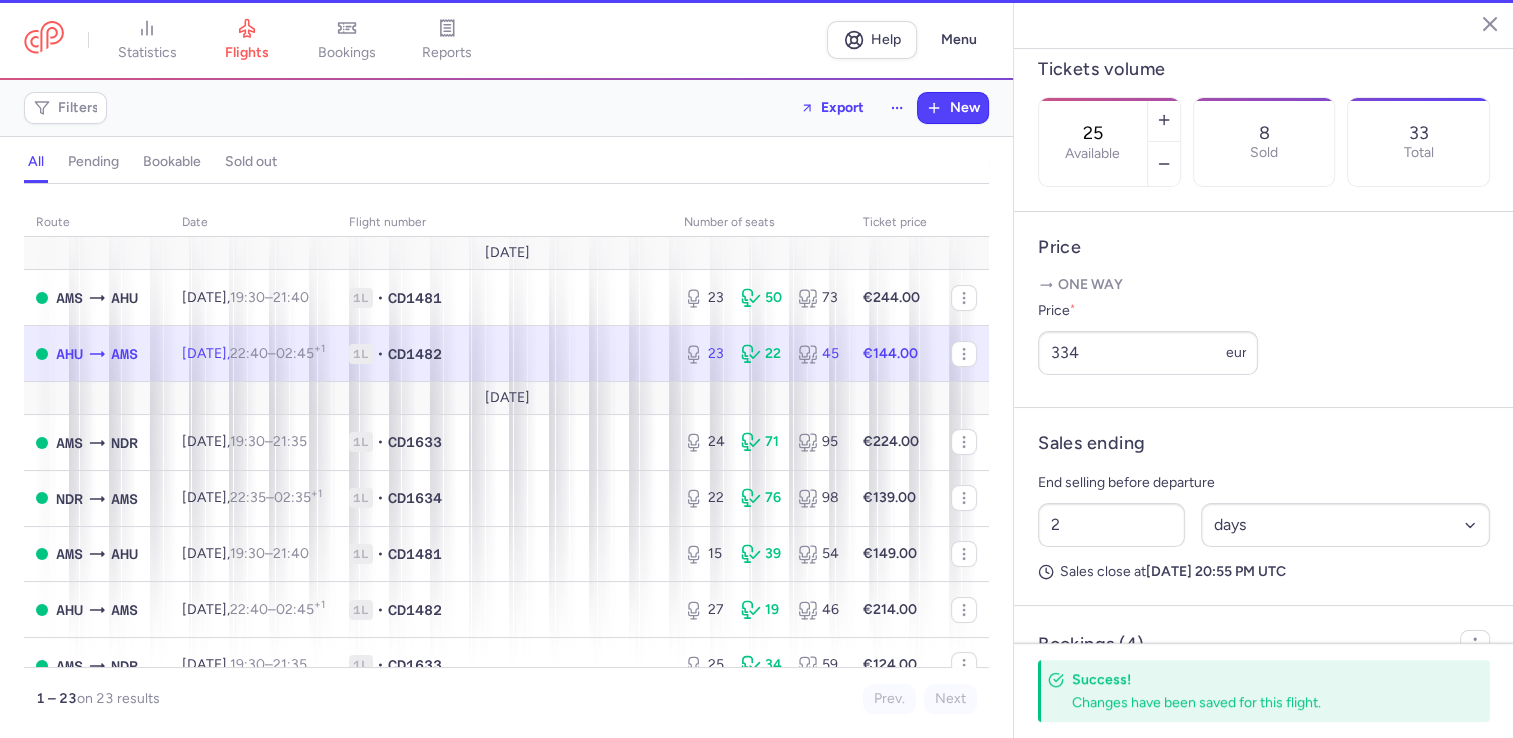 type on "23" 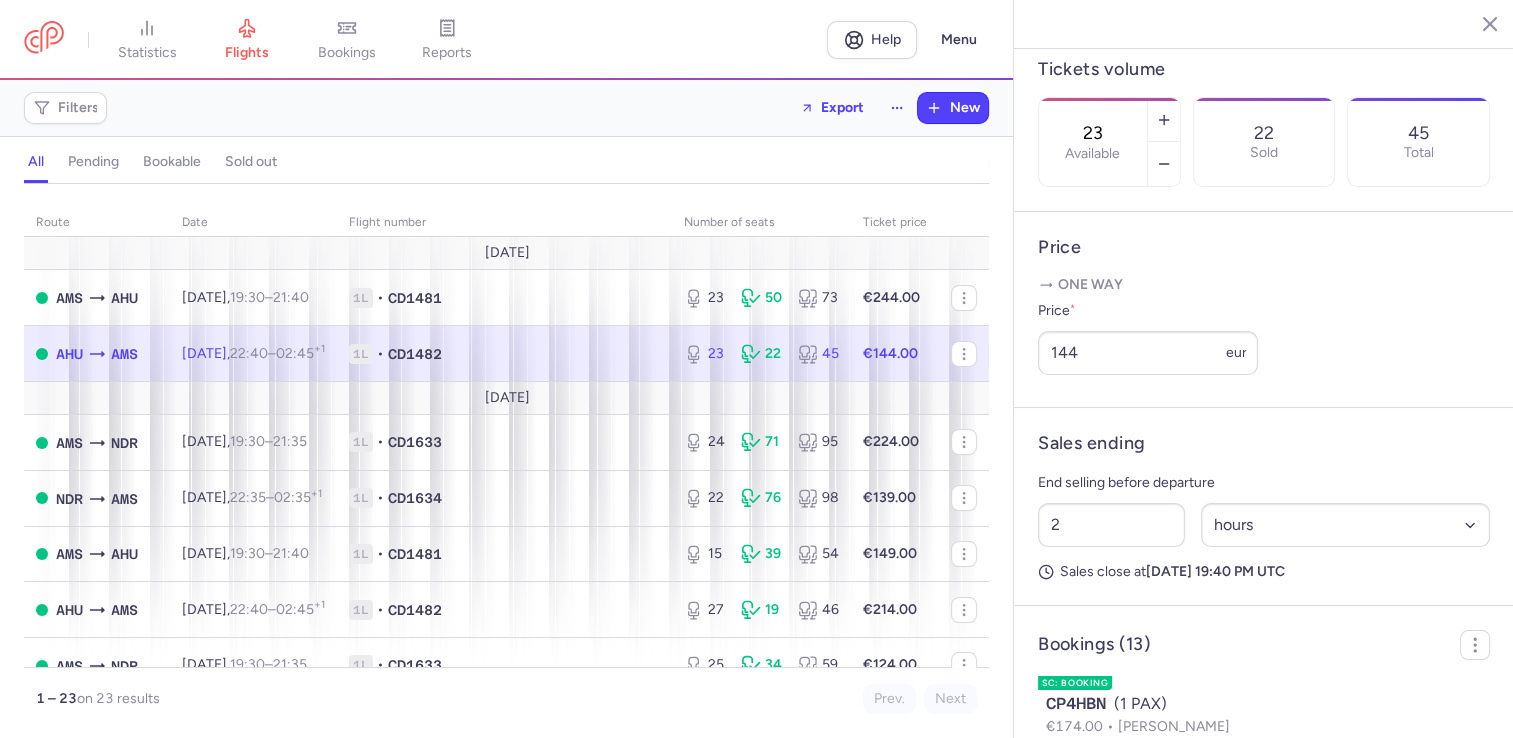 scroll, scrollTop: 300, scrollLeft: 0, axis: vertical 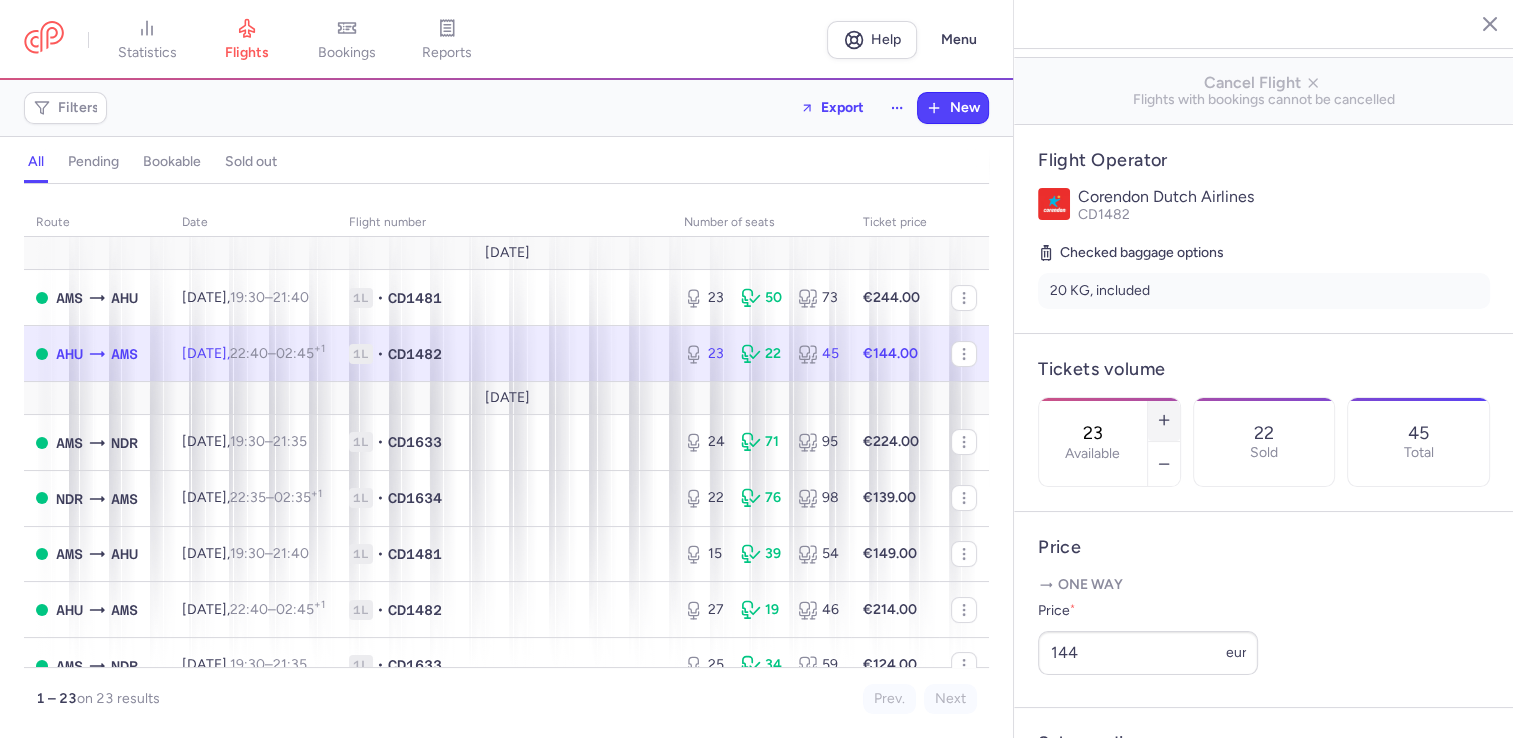 click 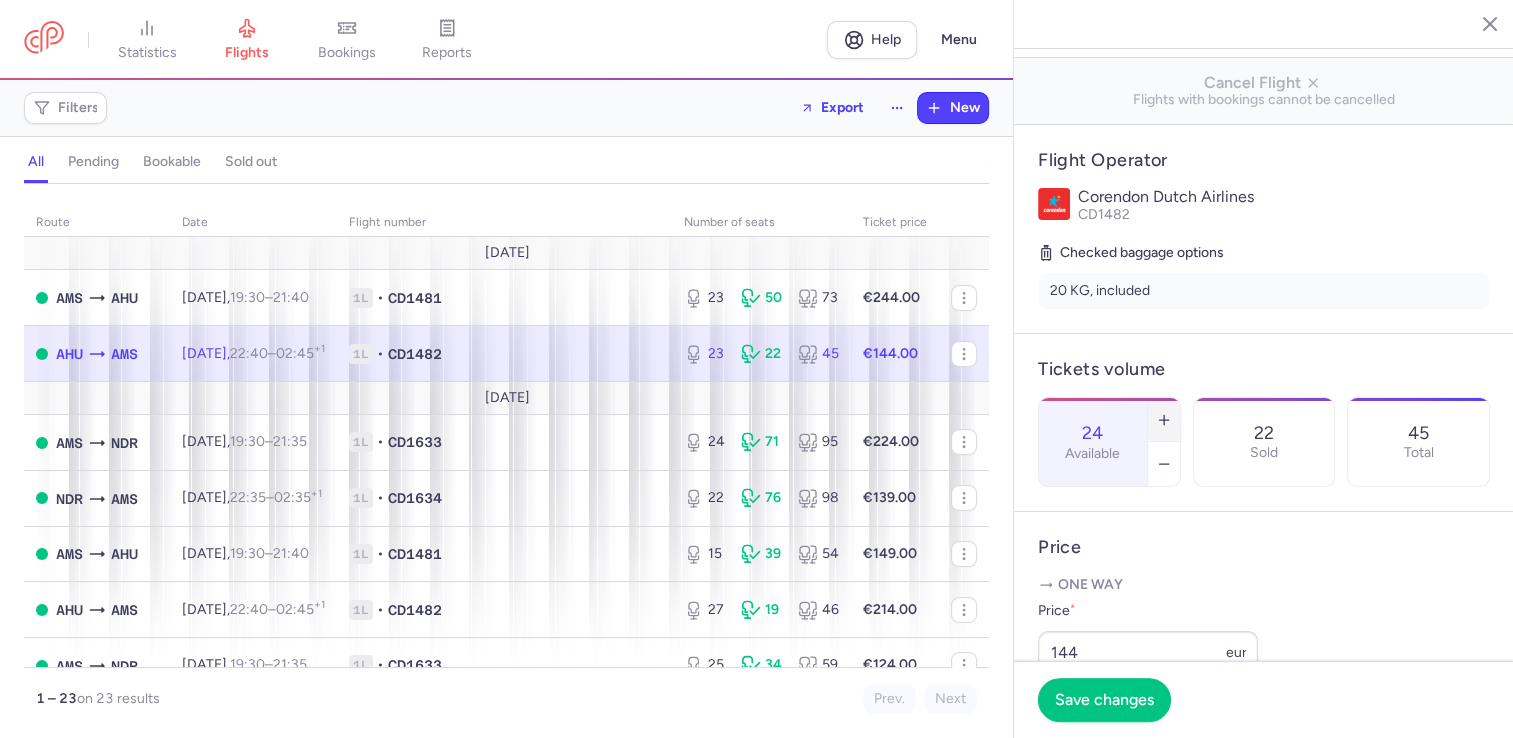 click 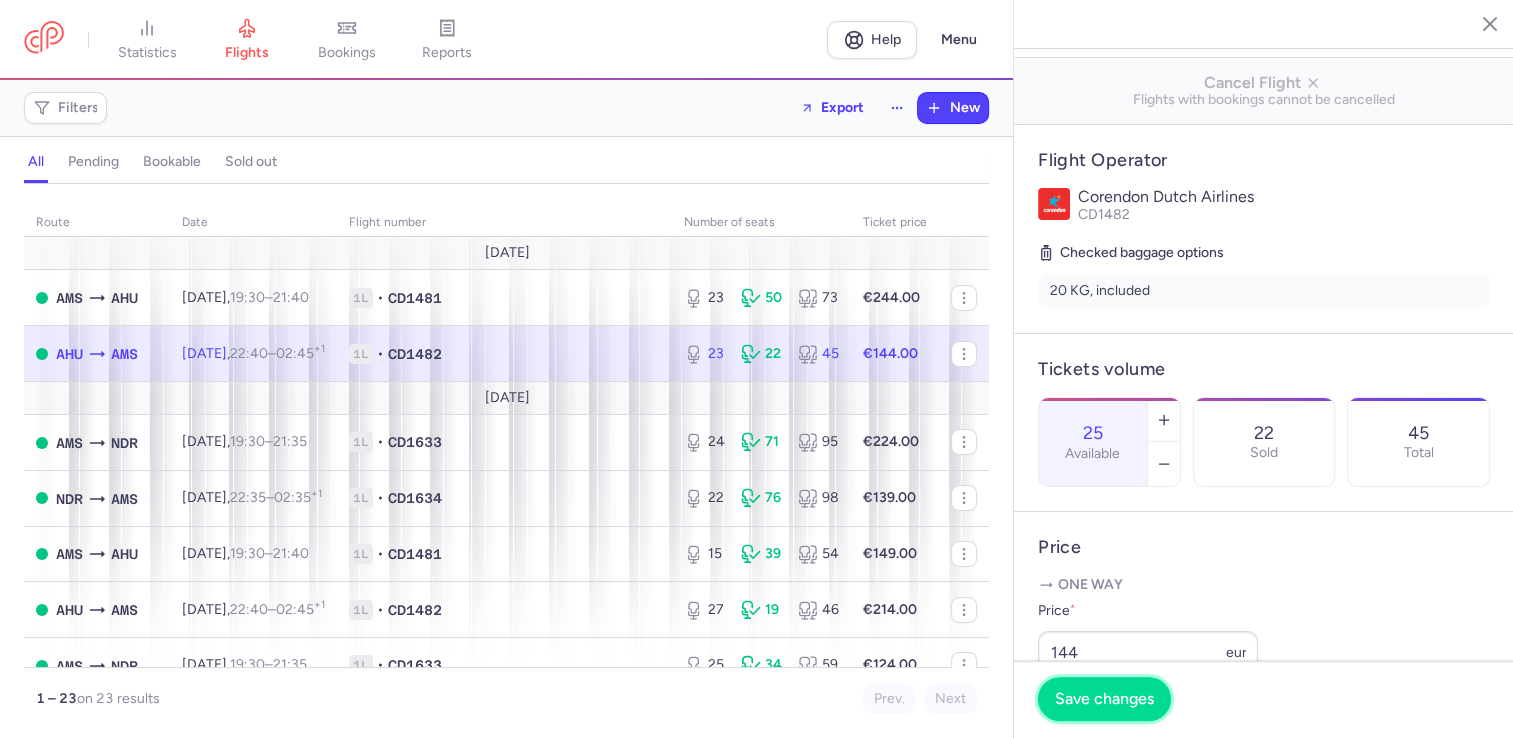 click on "Save changes" at bounding box center [1104, 699] 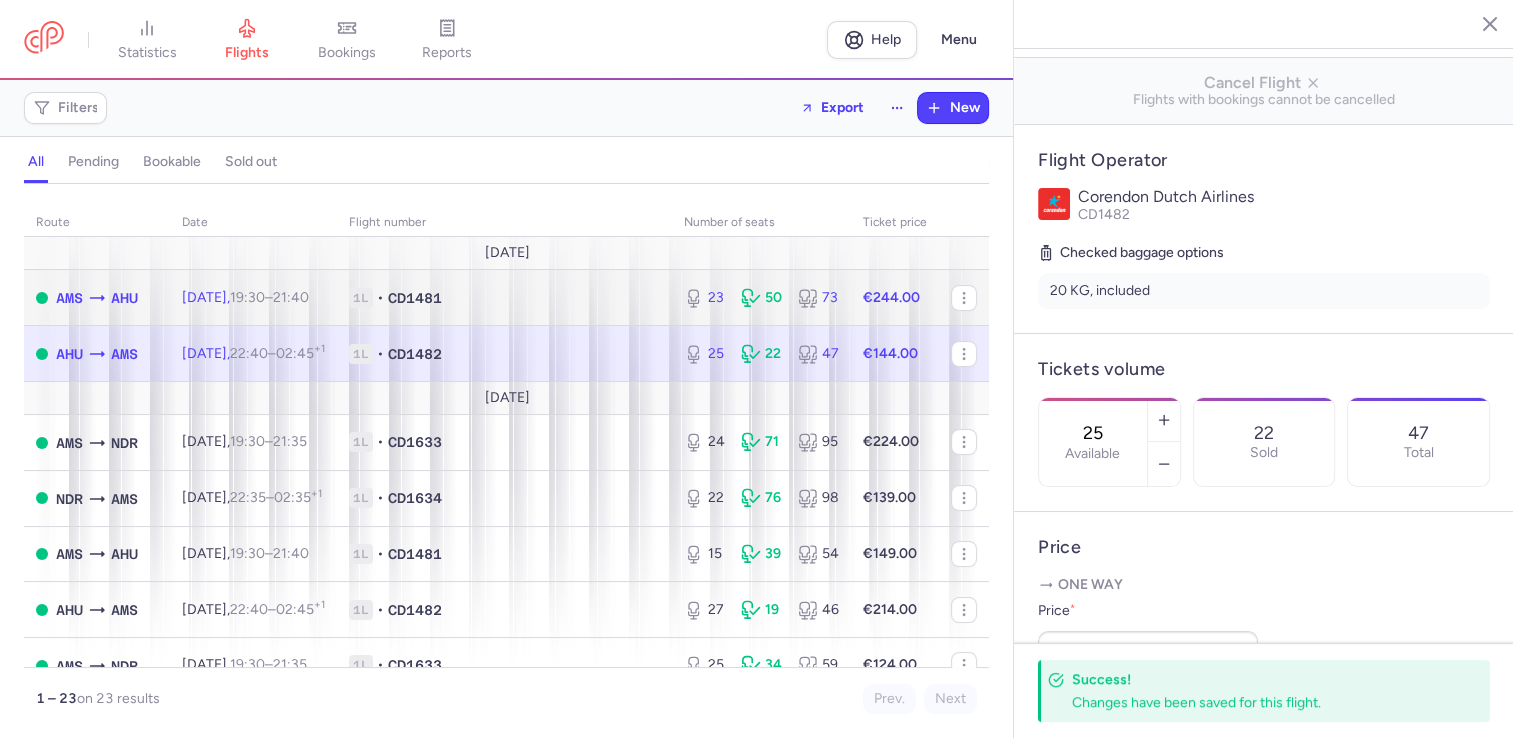 click on "23 50 73" 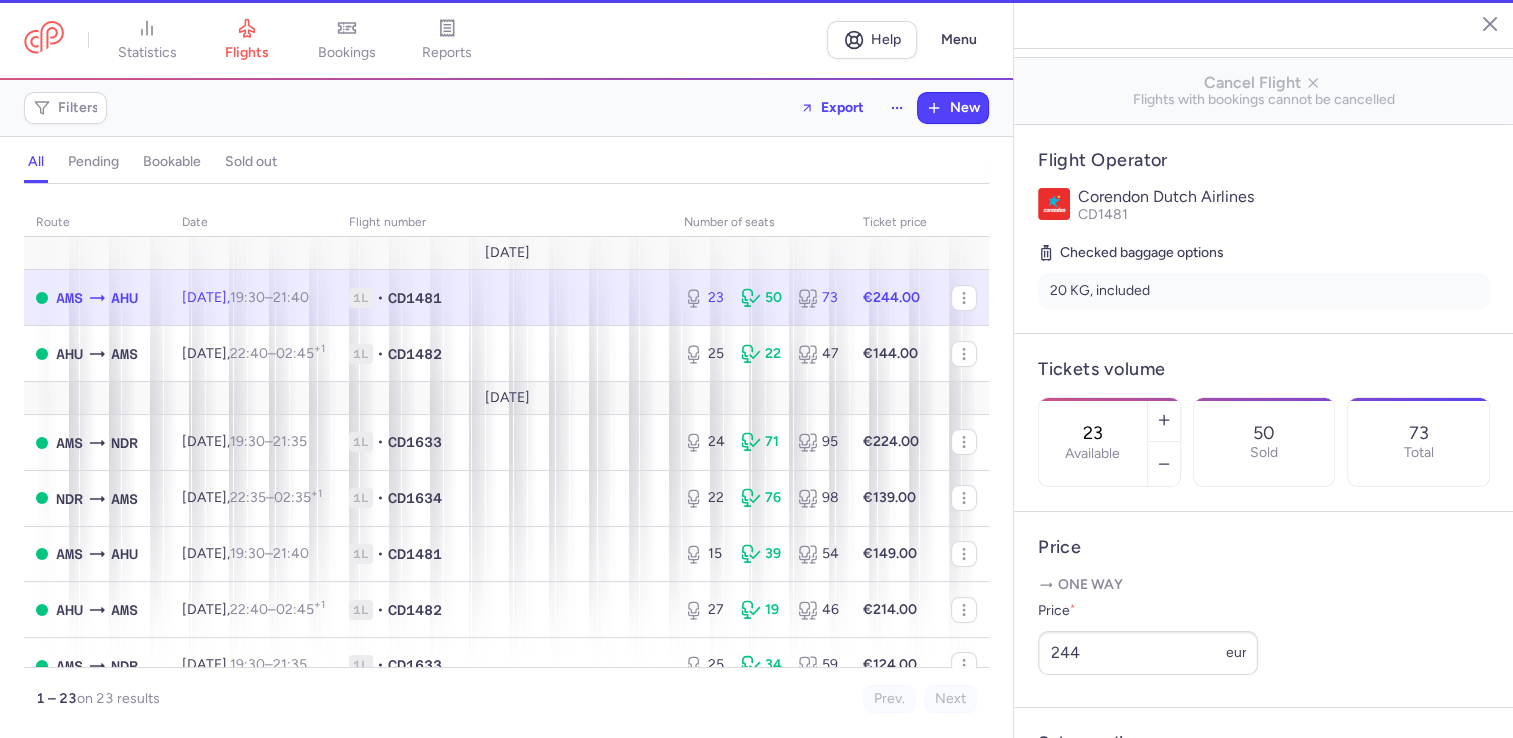 scroll, scrollTop: 278, scrollLeft: 0, axis: vertical 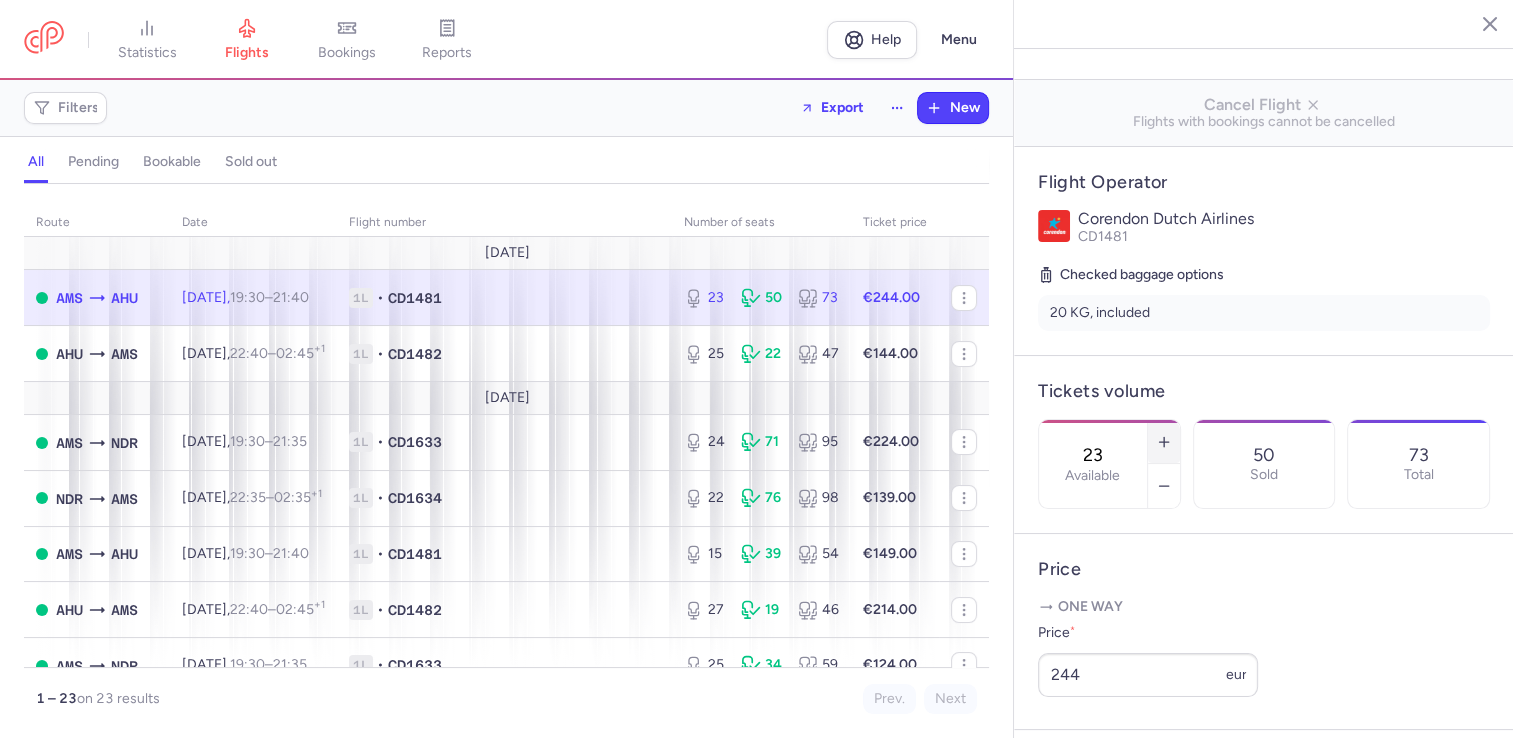click at bounding box center [1164, 442] 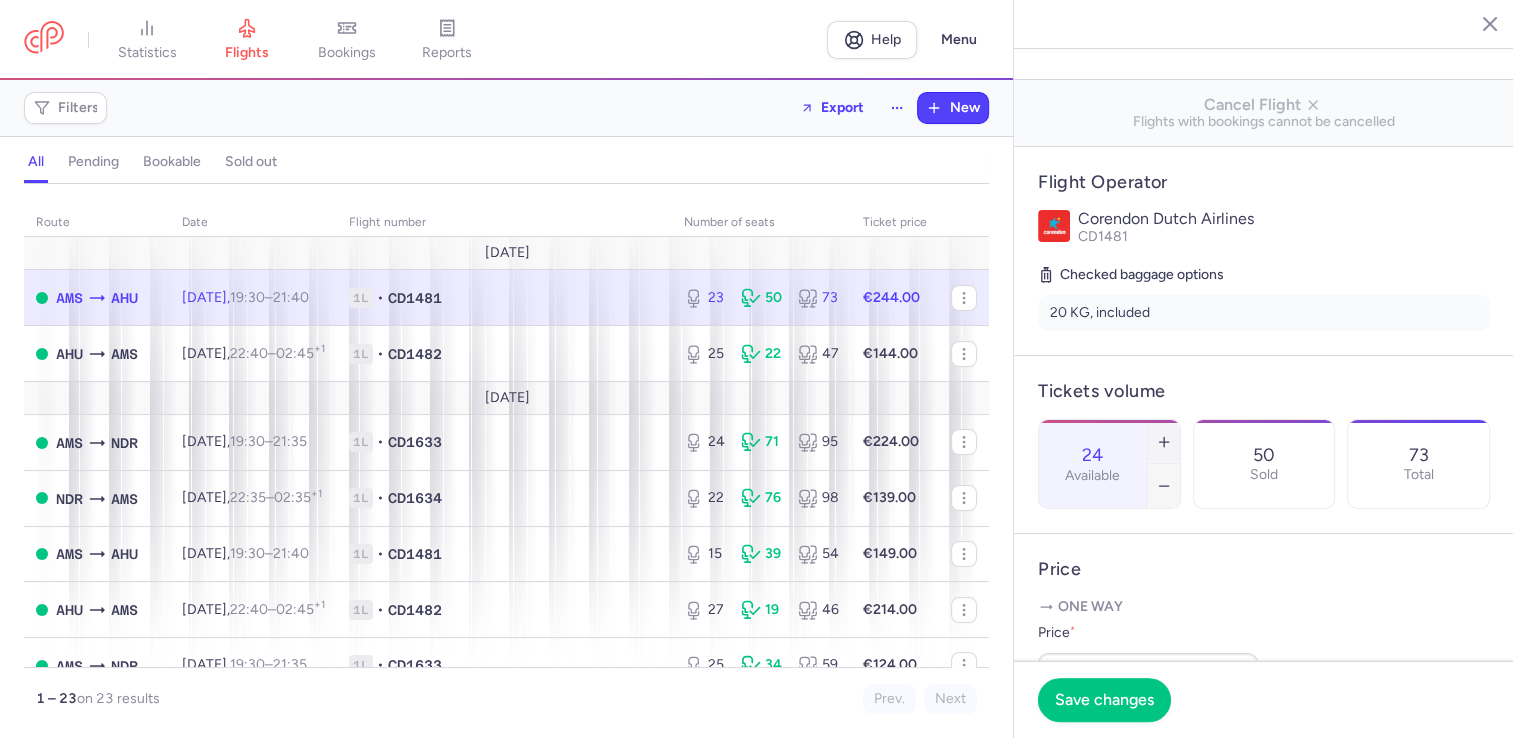 drag, startPoint x: 1248, startPoint y: 388, endPoint x: 1230, endPoint y: 434, distance: 49.396355 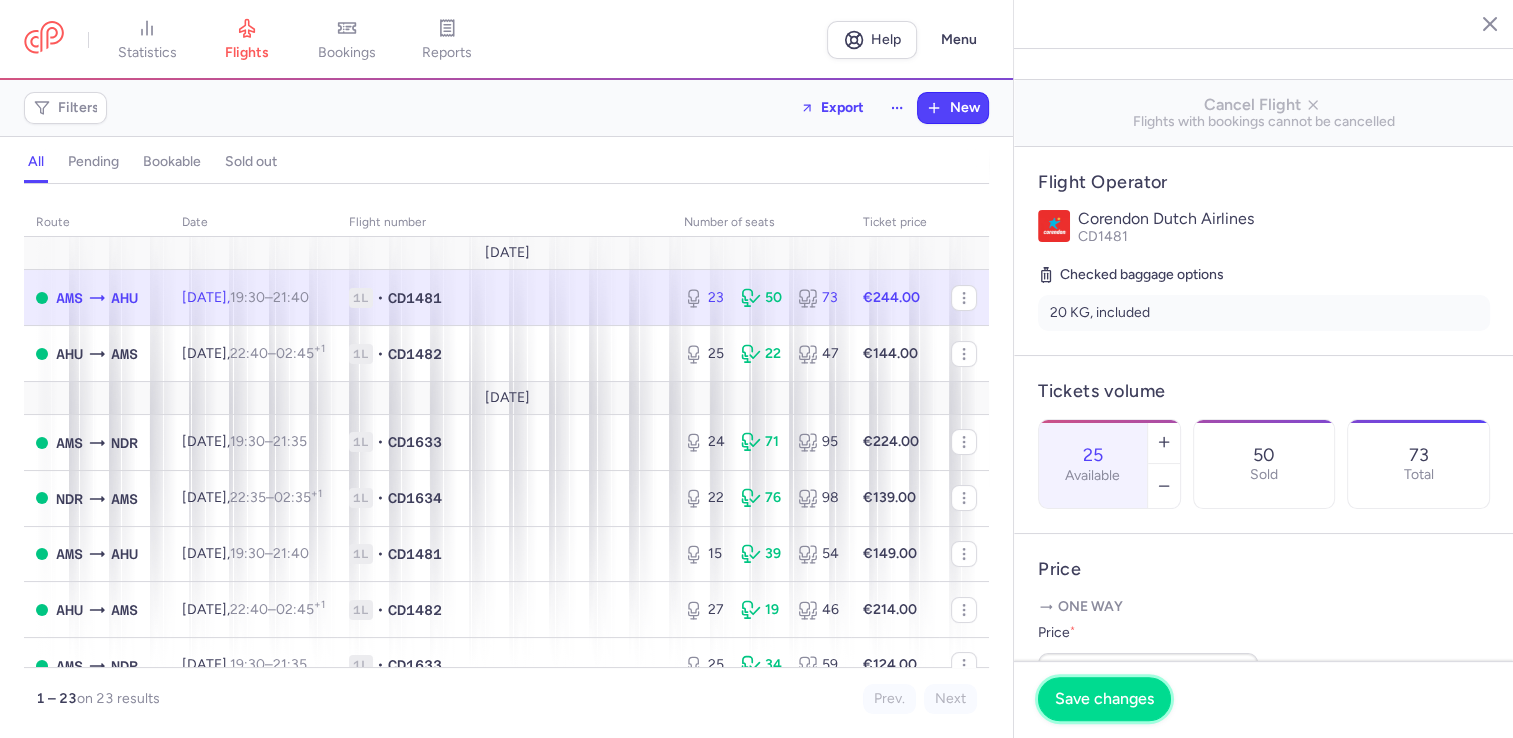 click on "Save changes" at bounding box center [1104, 699] 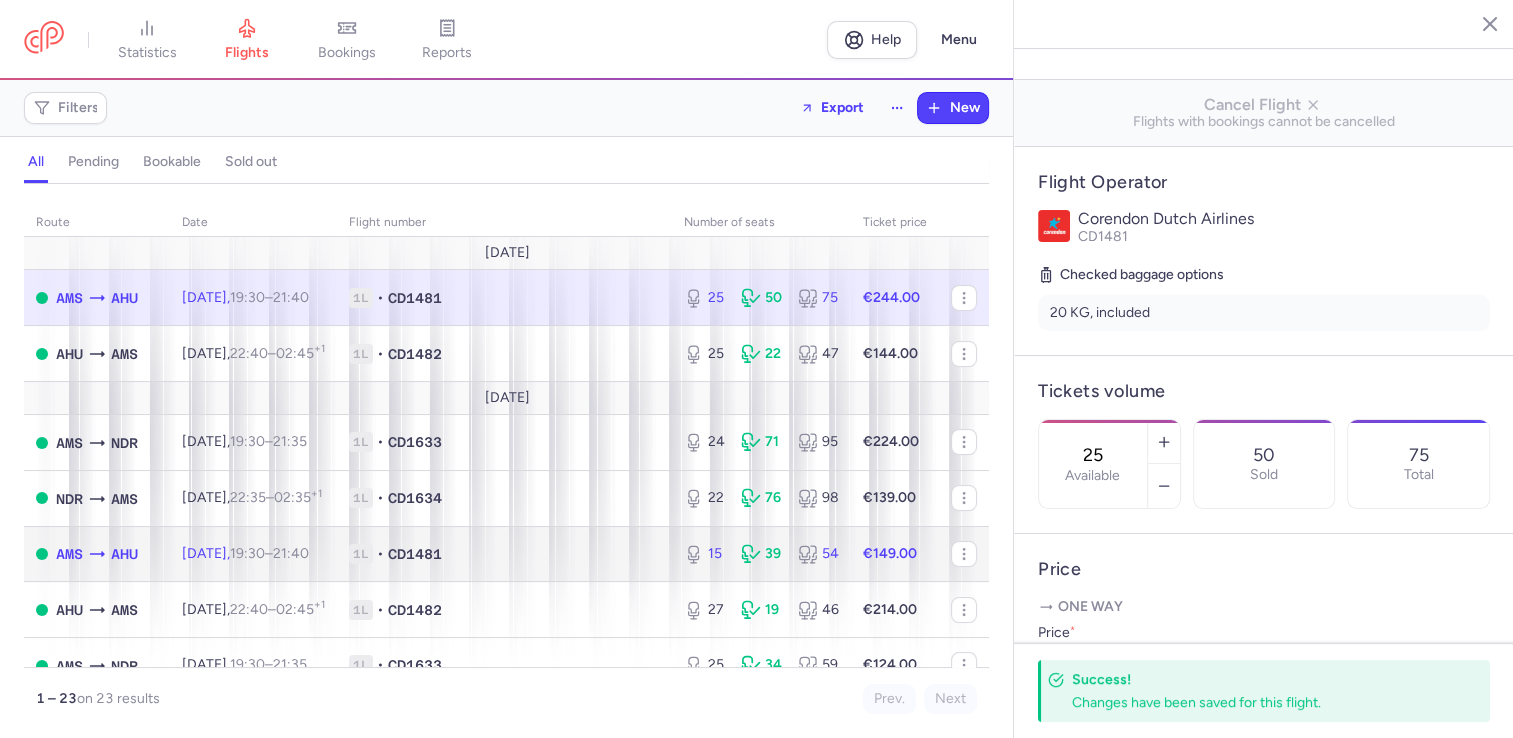 click on "15 39 54" 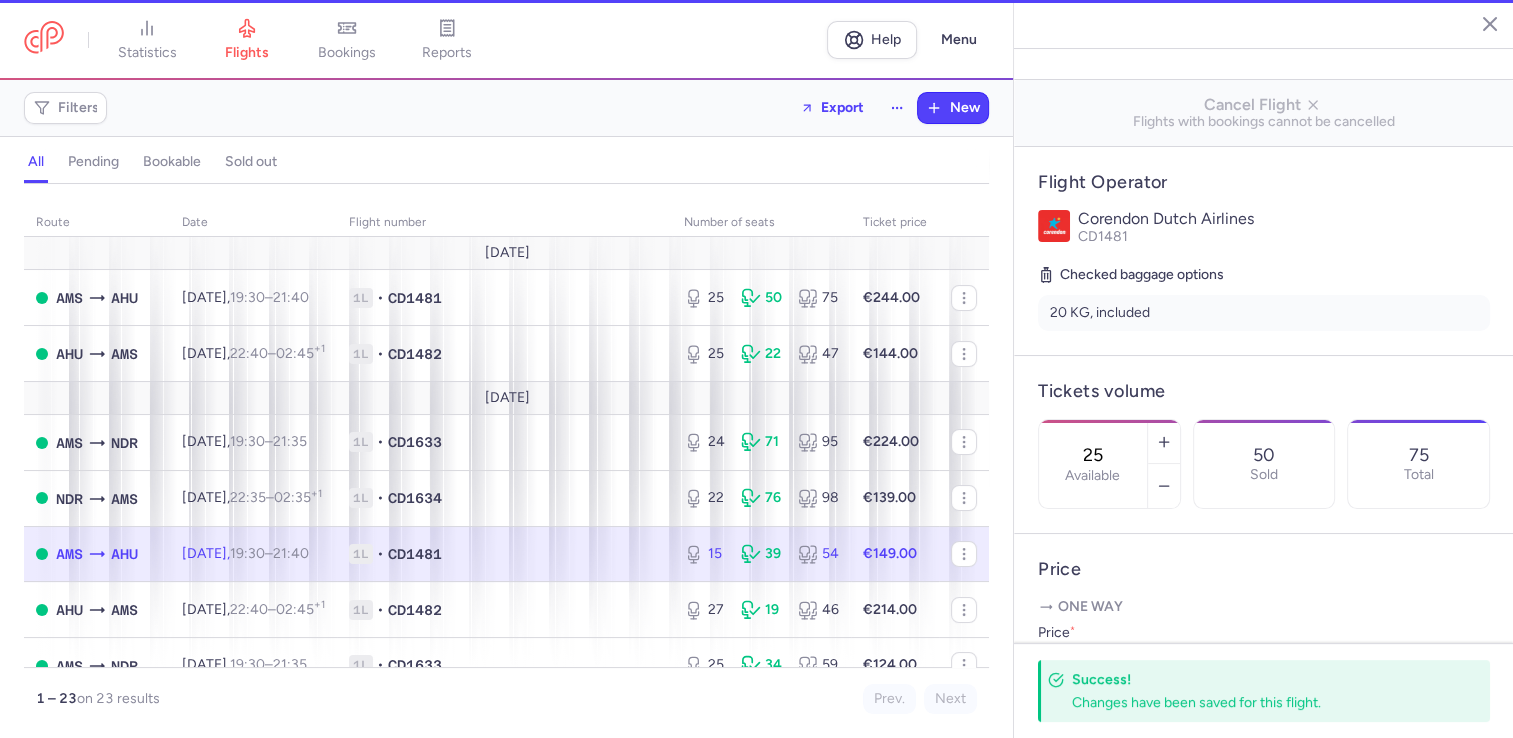 type on "15" 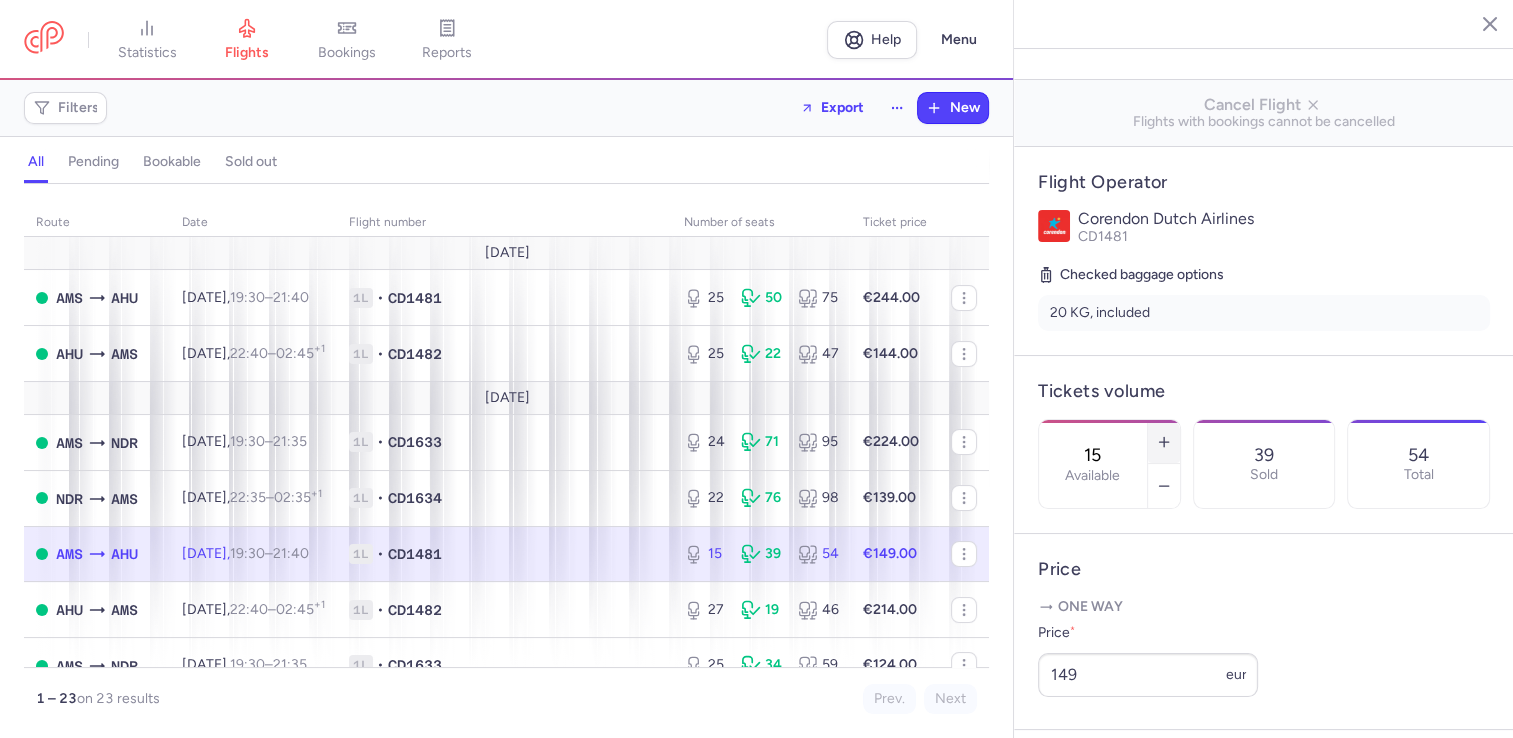 click 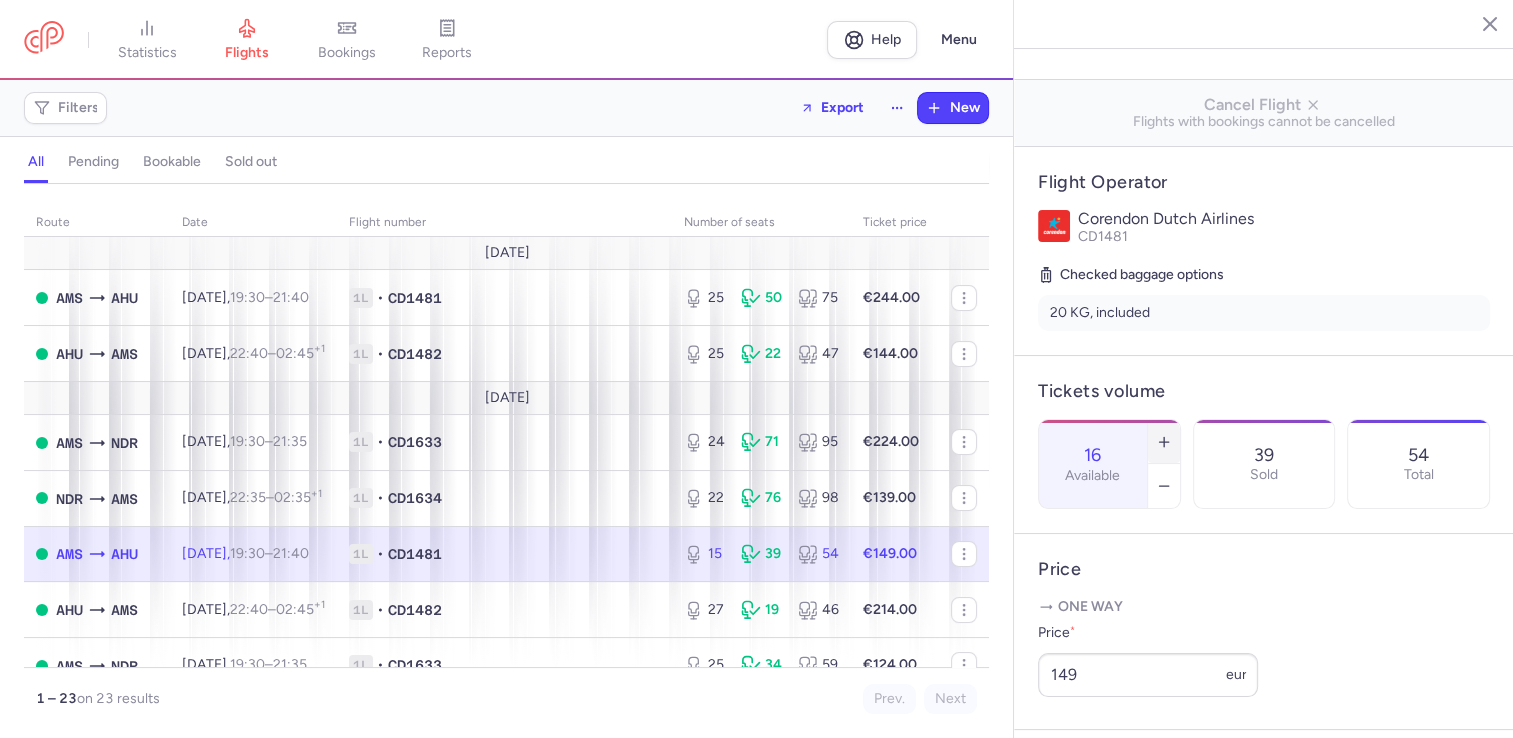 click 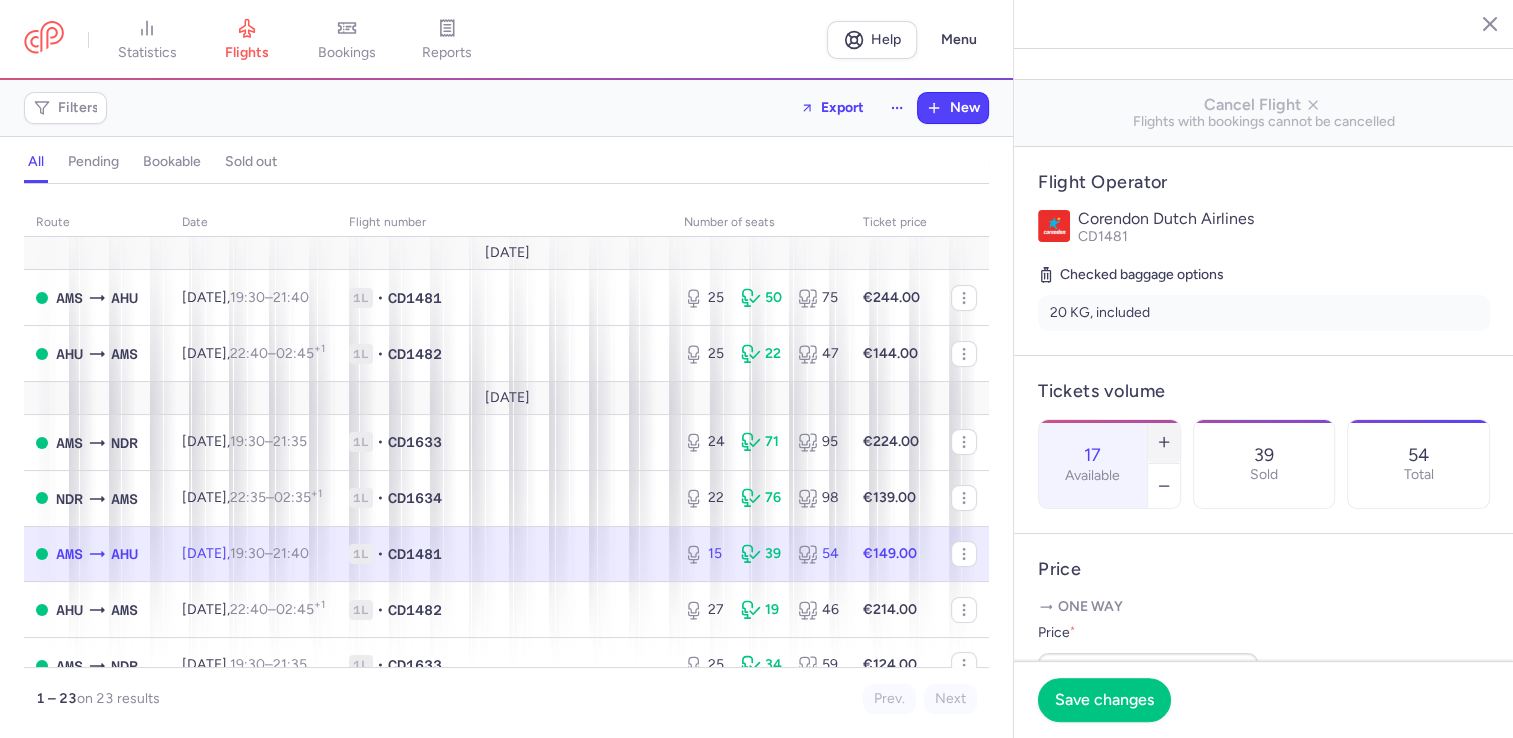 click 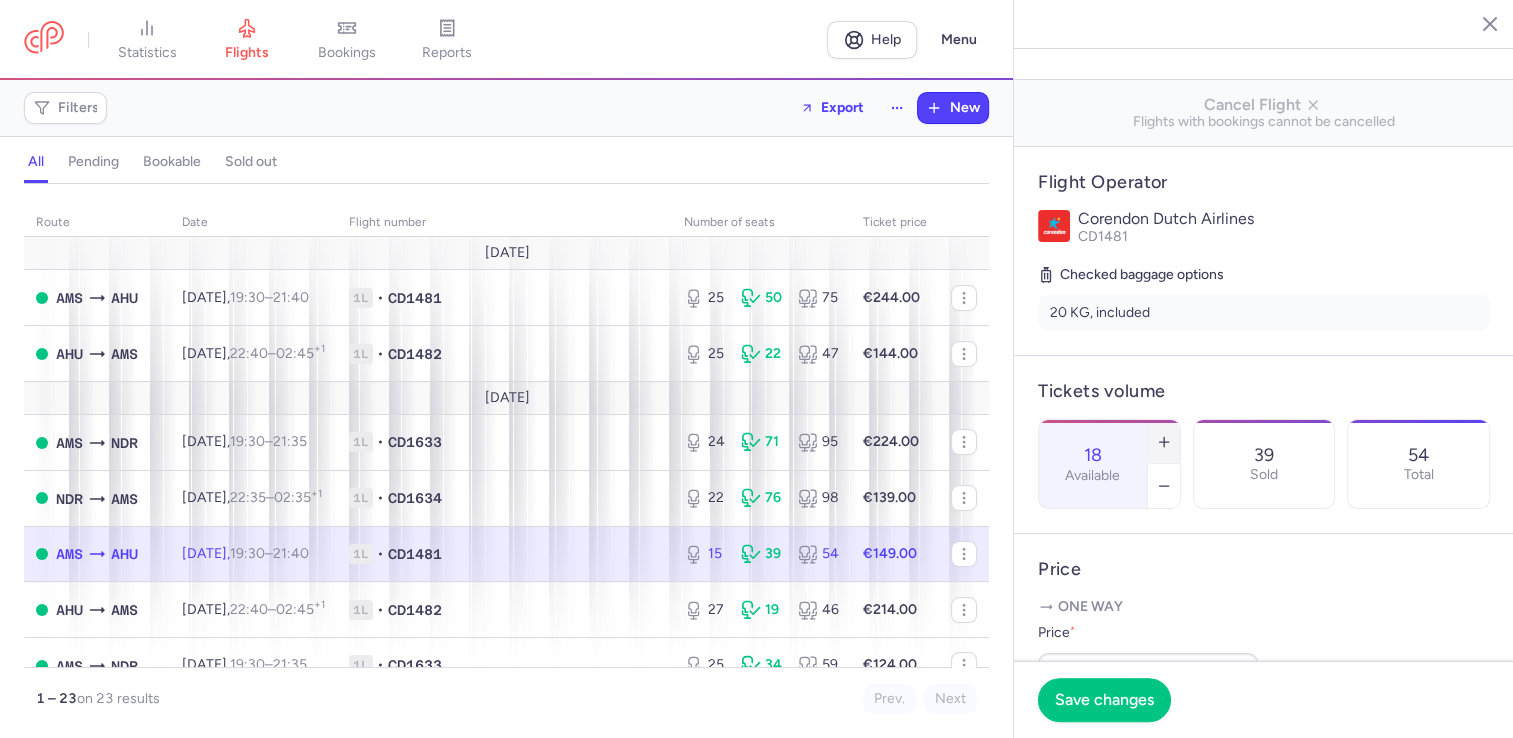 click 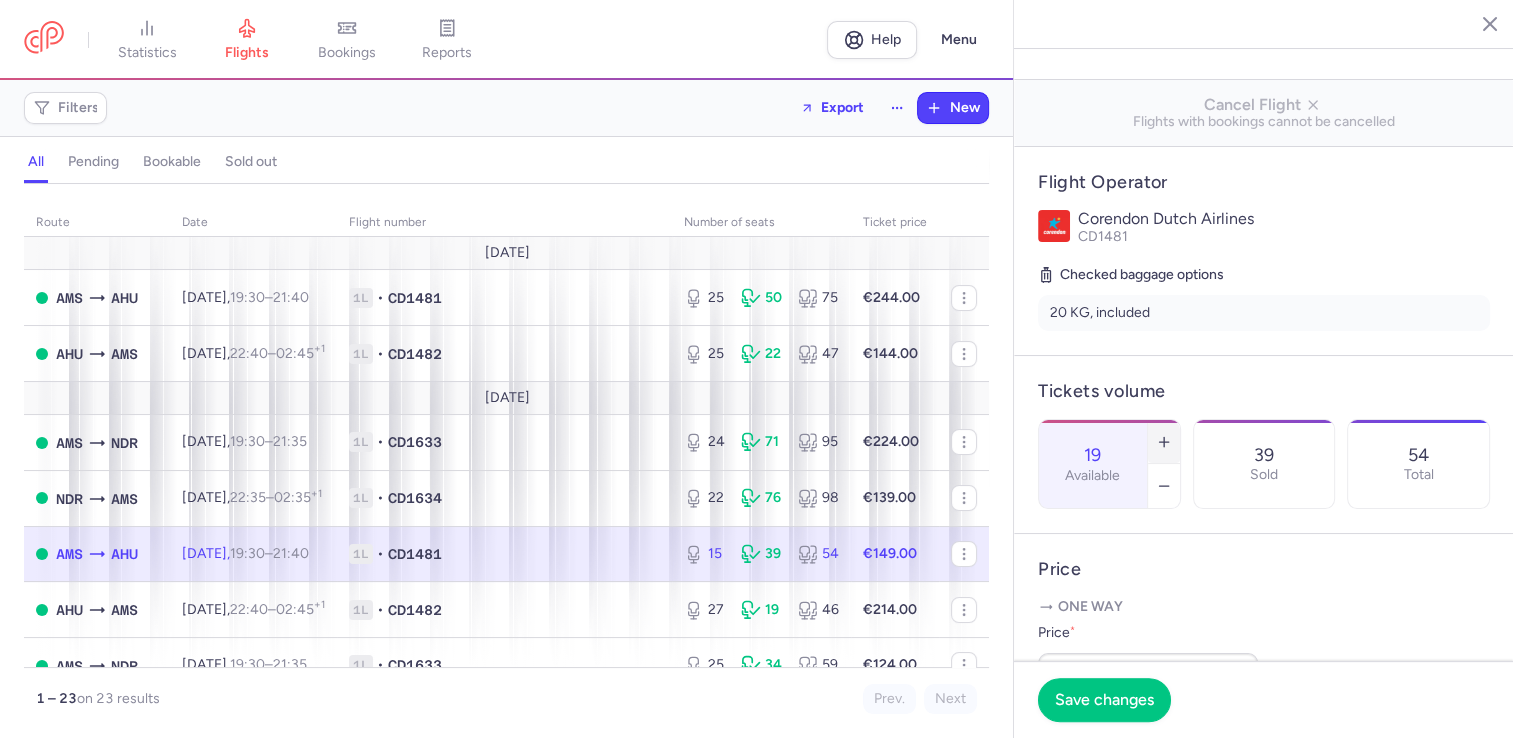 click 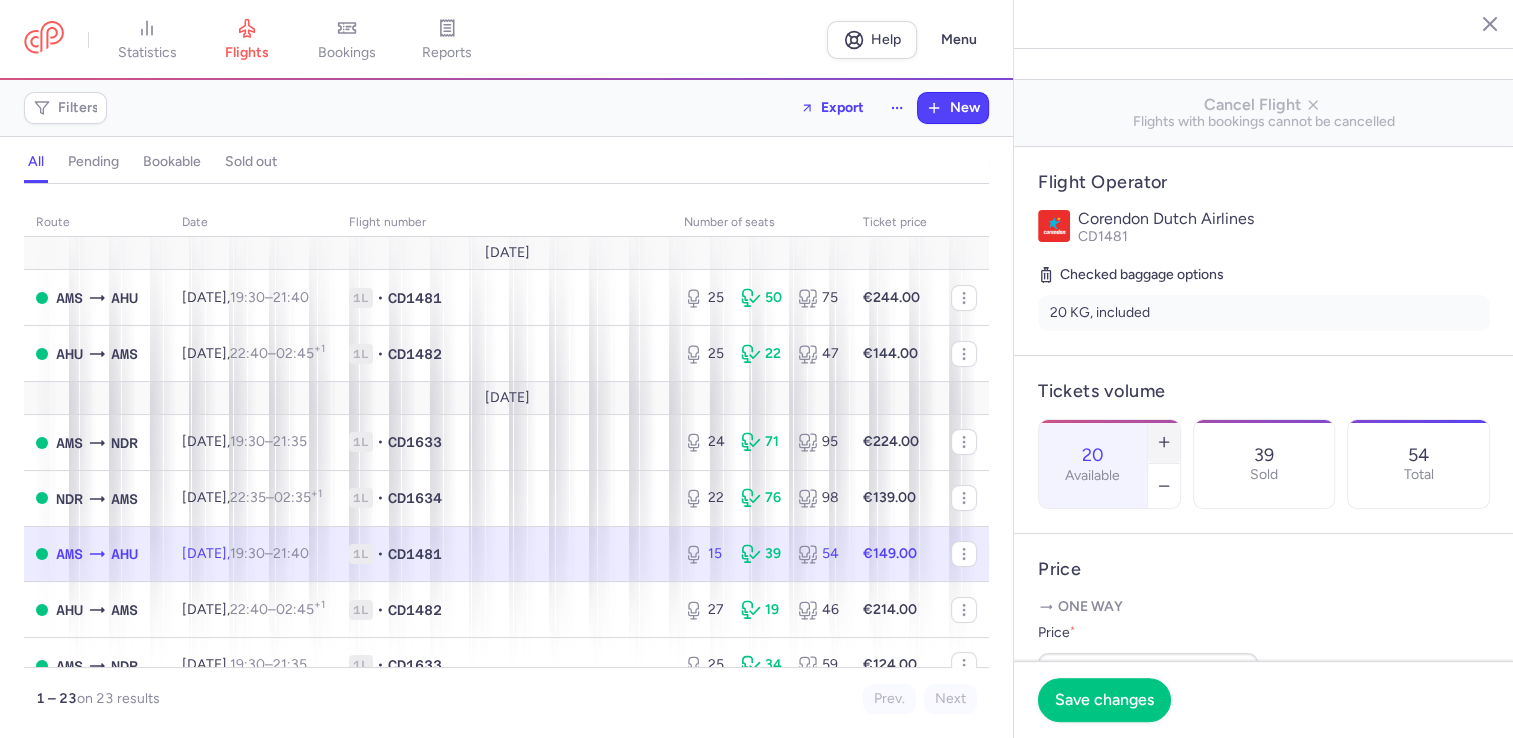 click 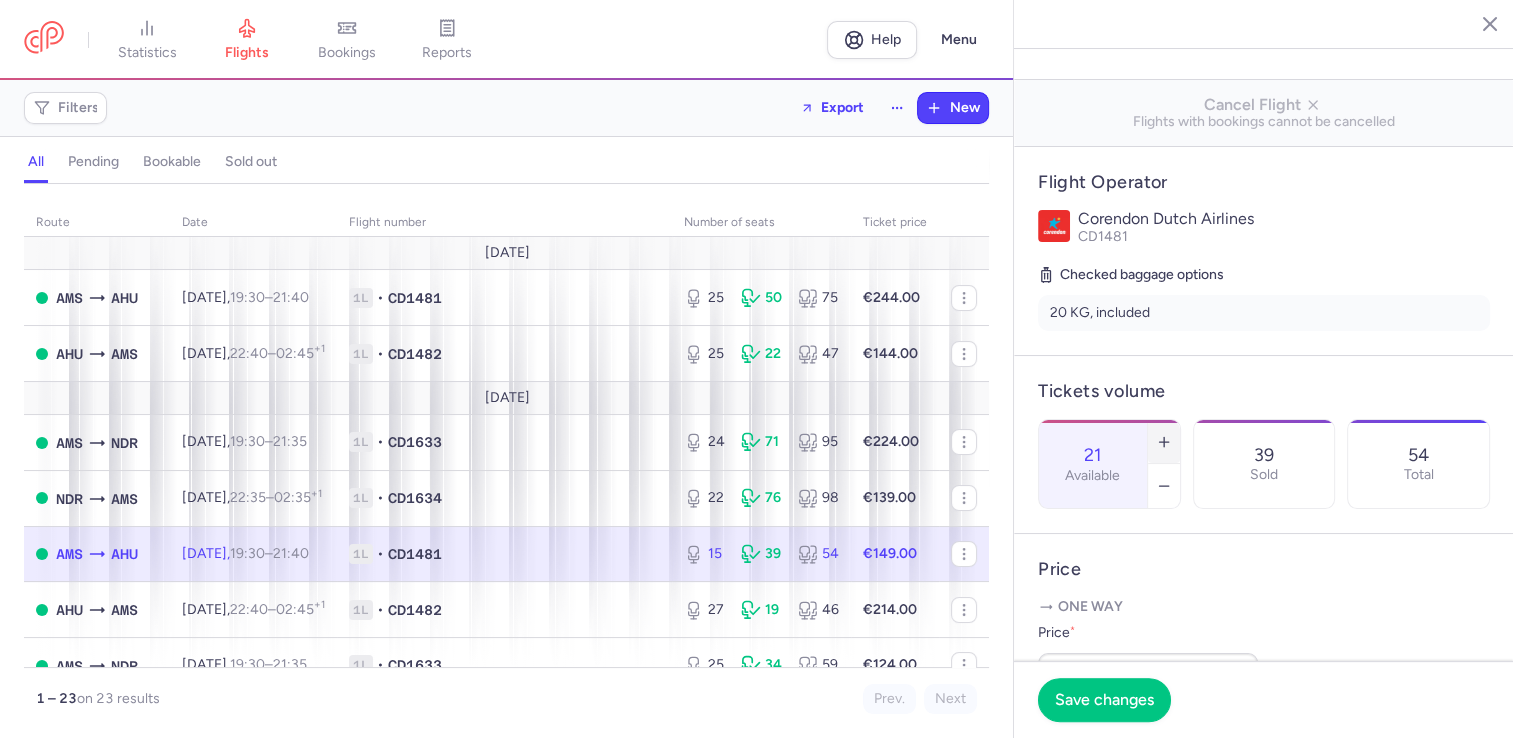 click 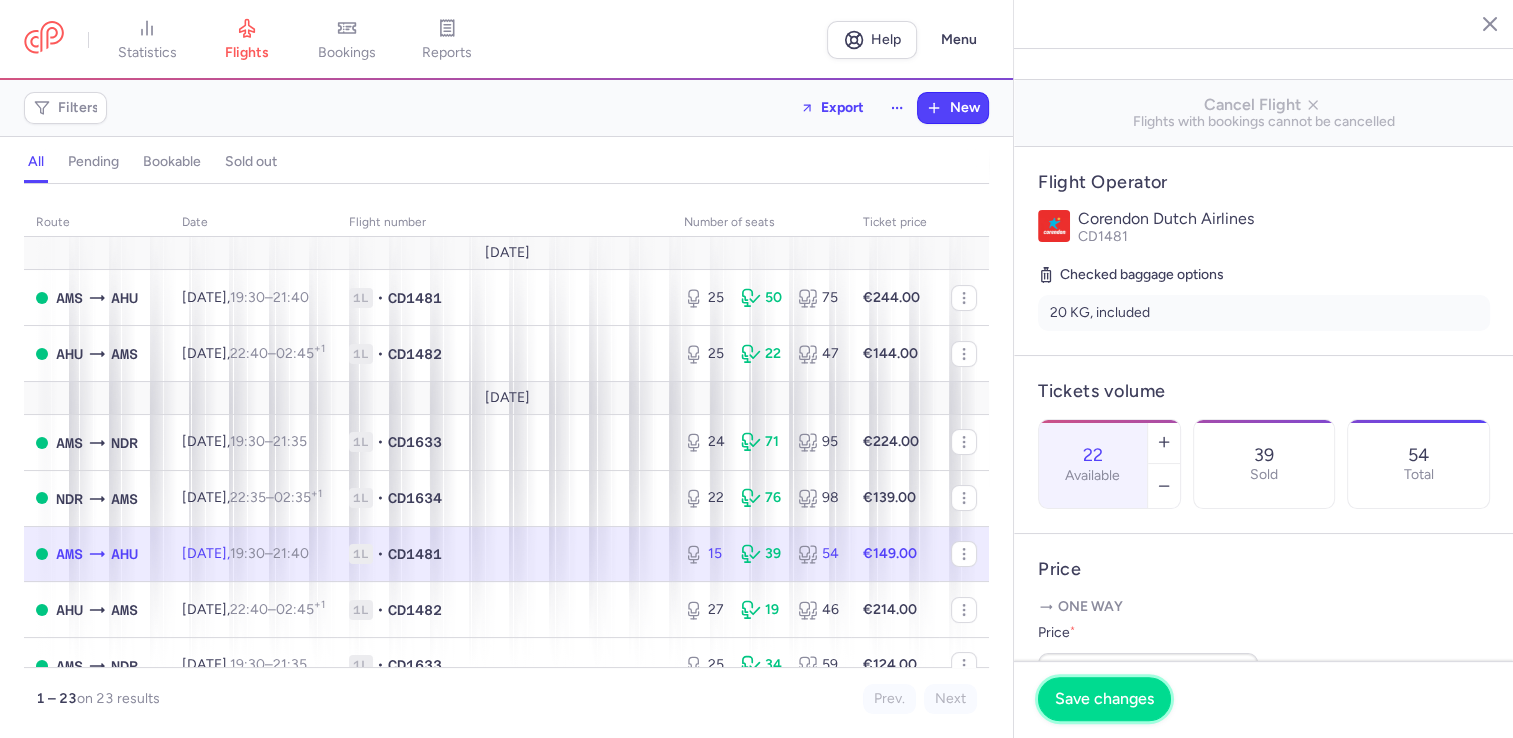 click on "Save changes" at bounding box center (1104, 699) 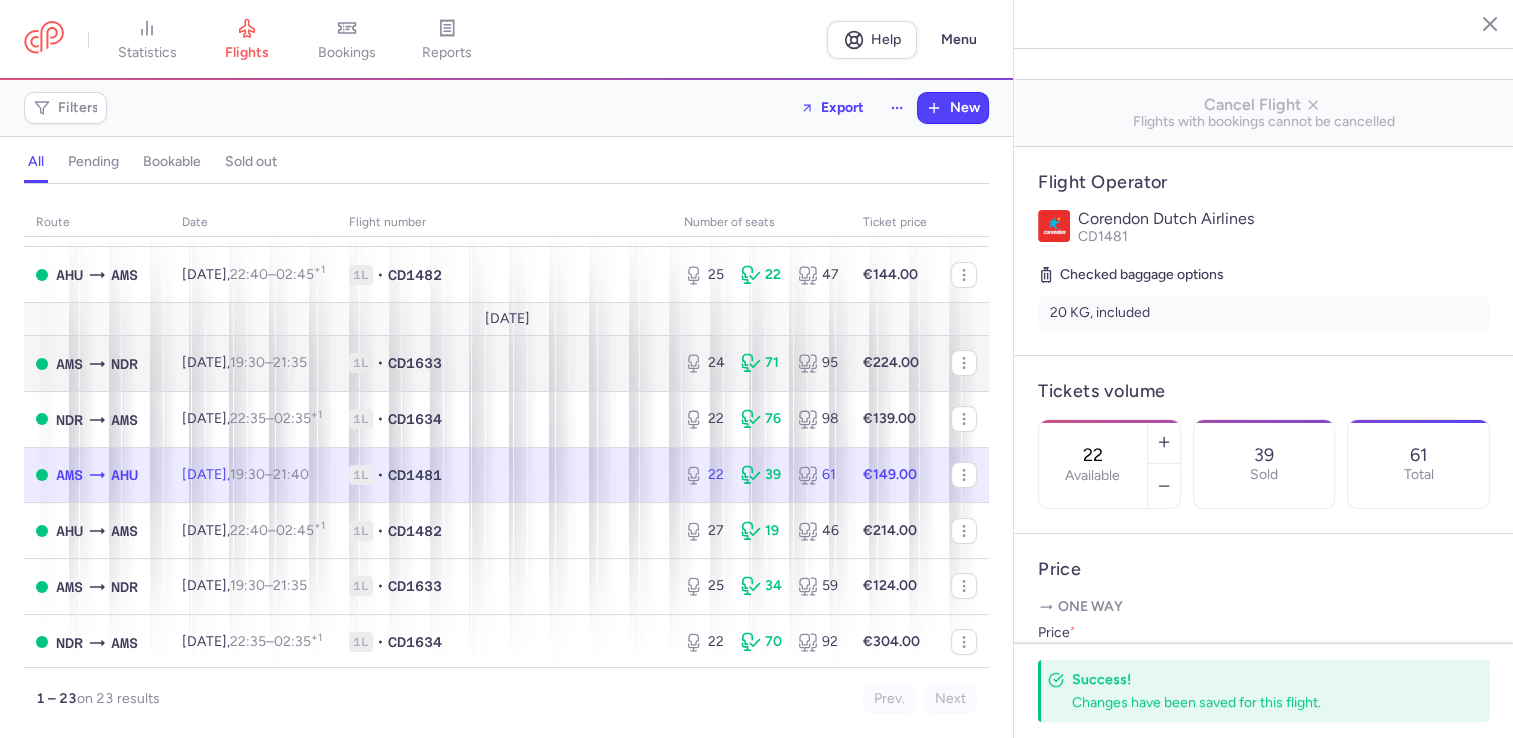 scroll, scrollTop: 0, scrollLeft: 0, axis: both 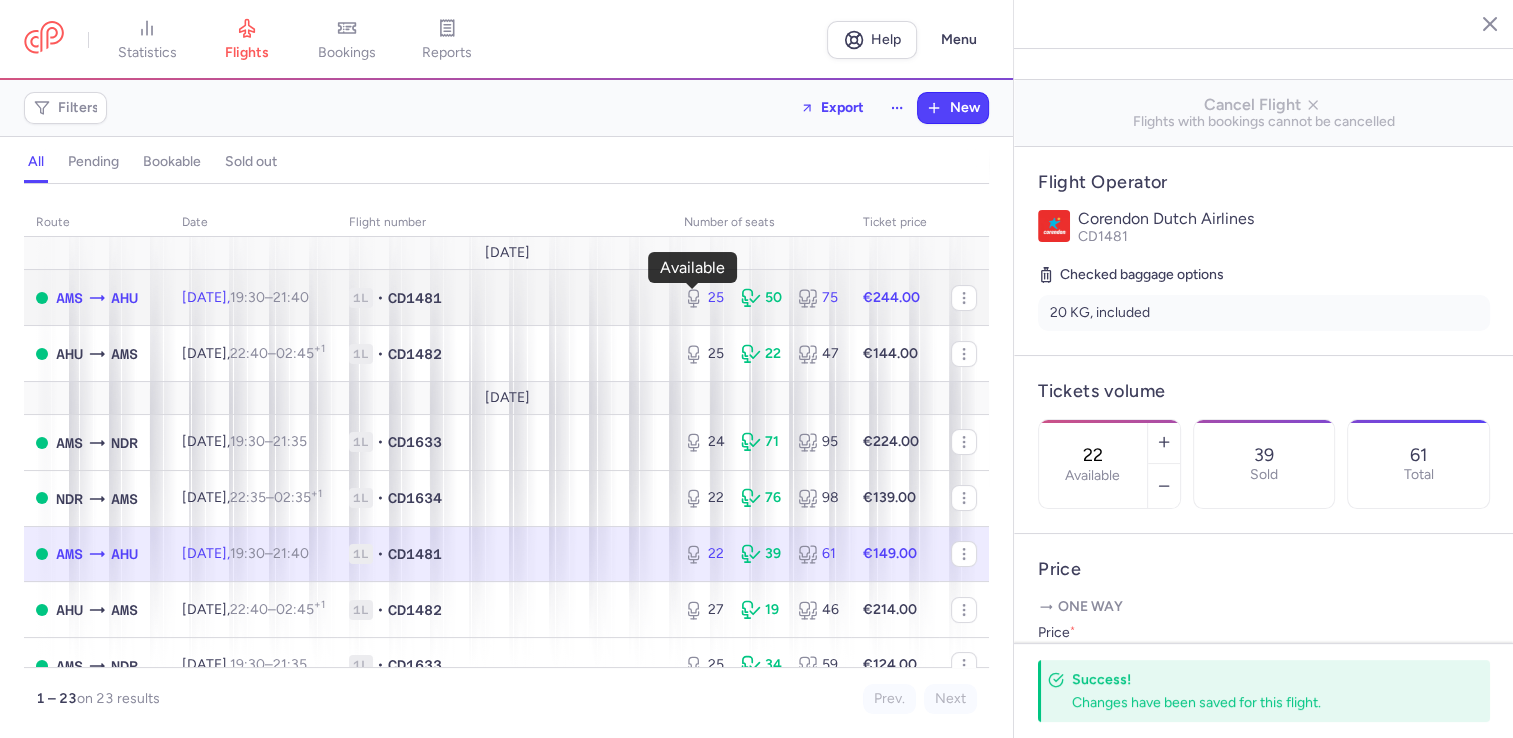 drag, startPoint x: 690, startPoint y: 302, endPoint x: 688, endPoint y: 312, distance: 10.198039 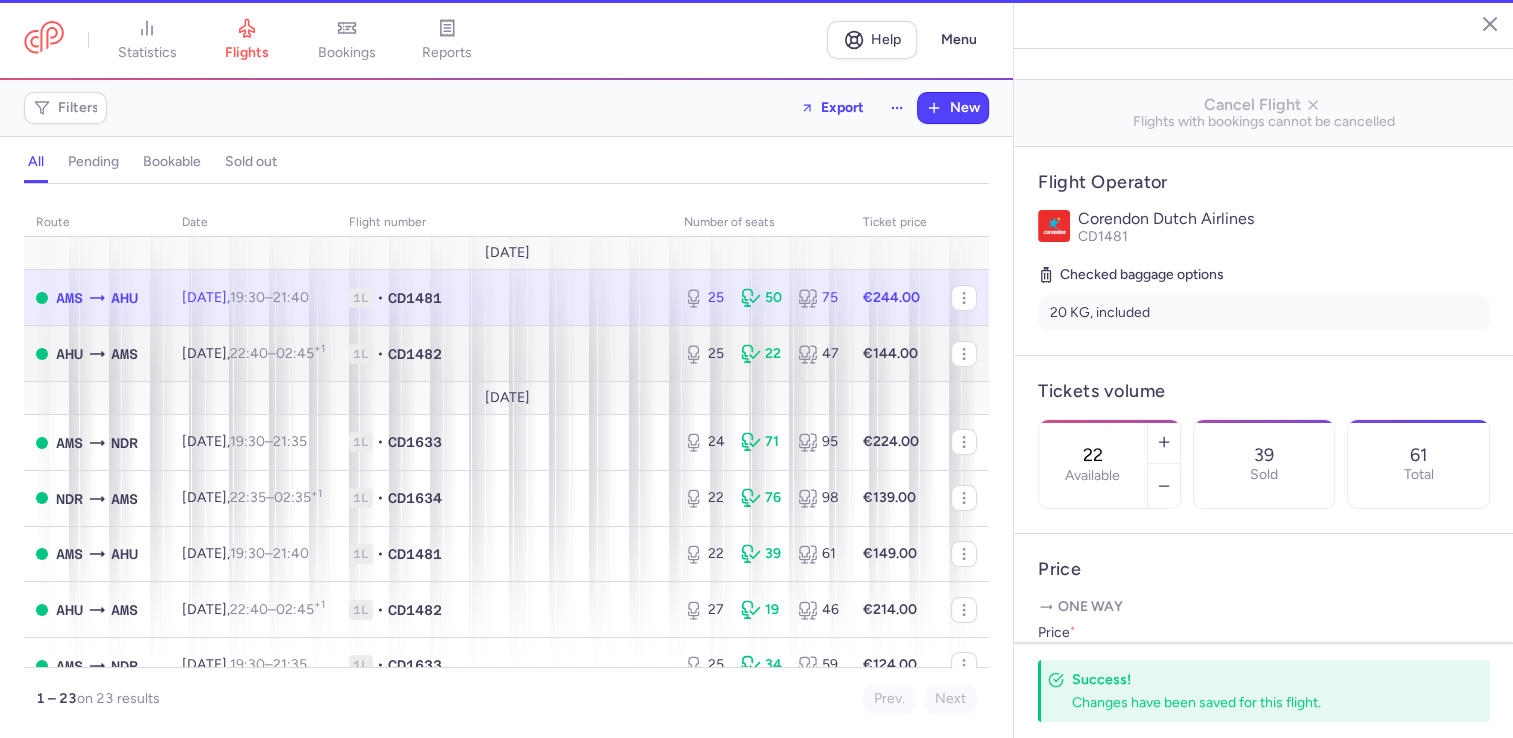 type on "25" 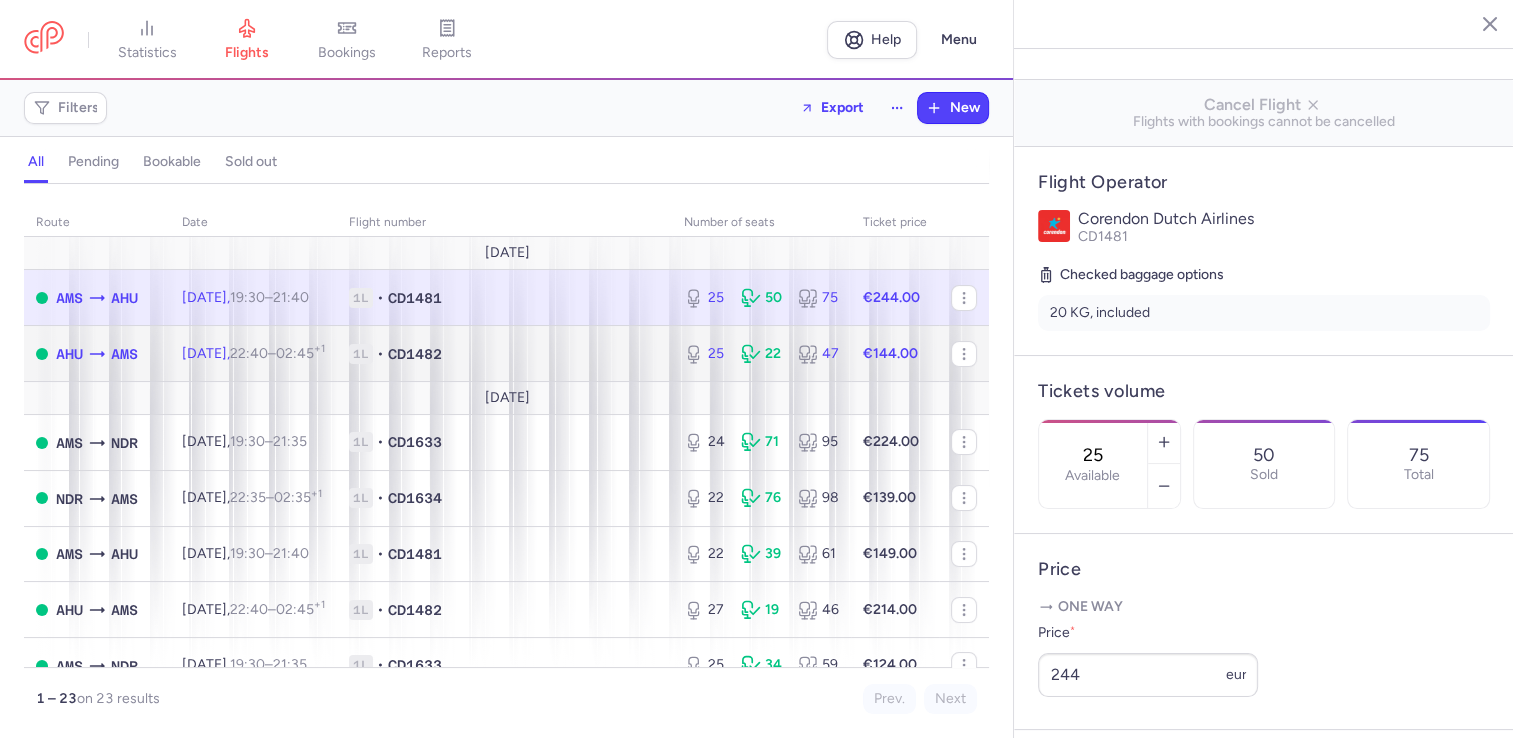 click on "25 22 47" 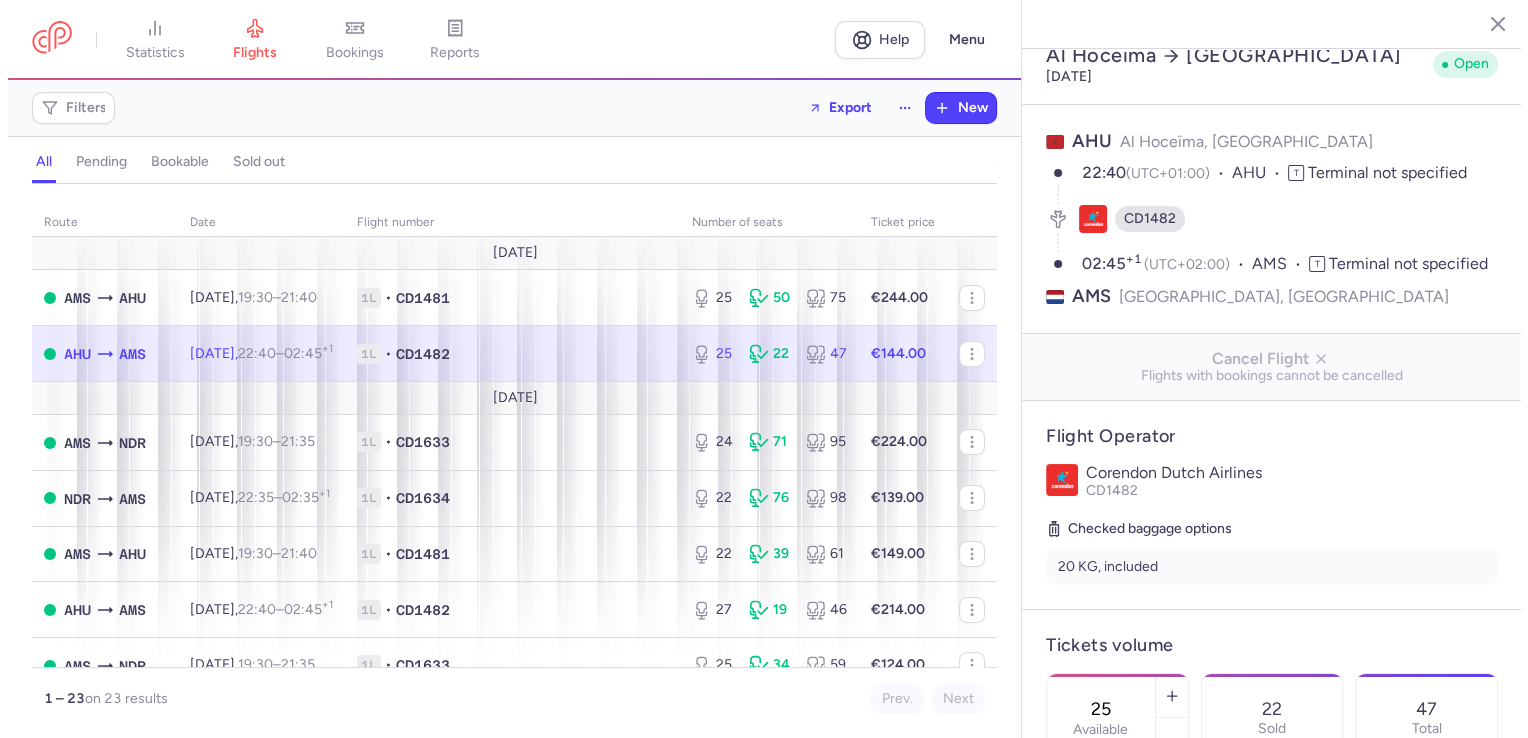 scroll, scrollTop: 0, scrollLeft: 0, axis: both 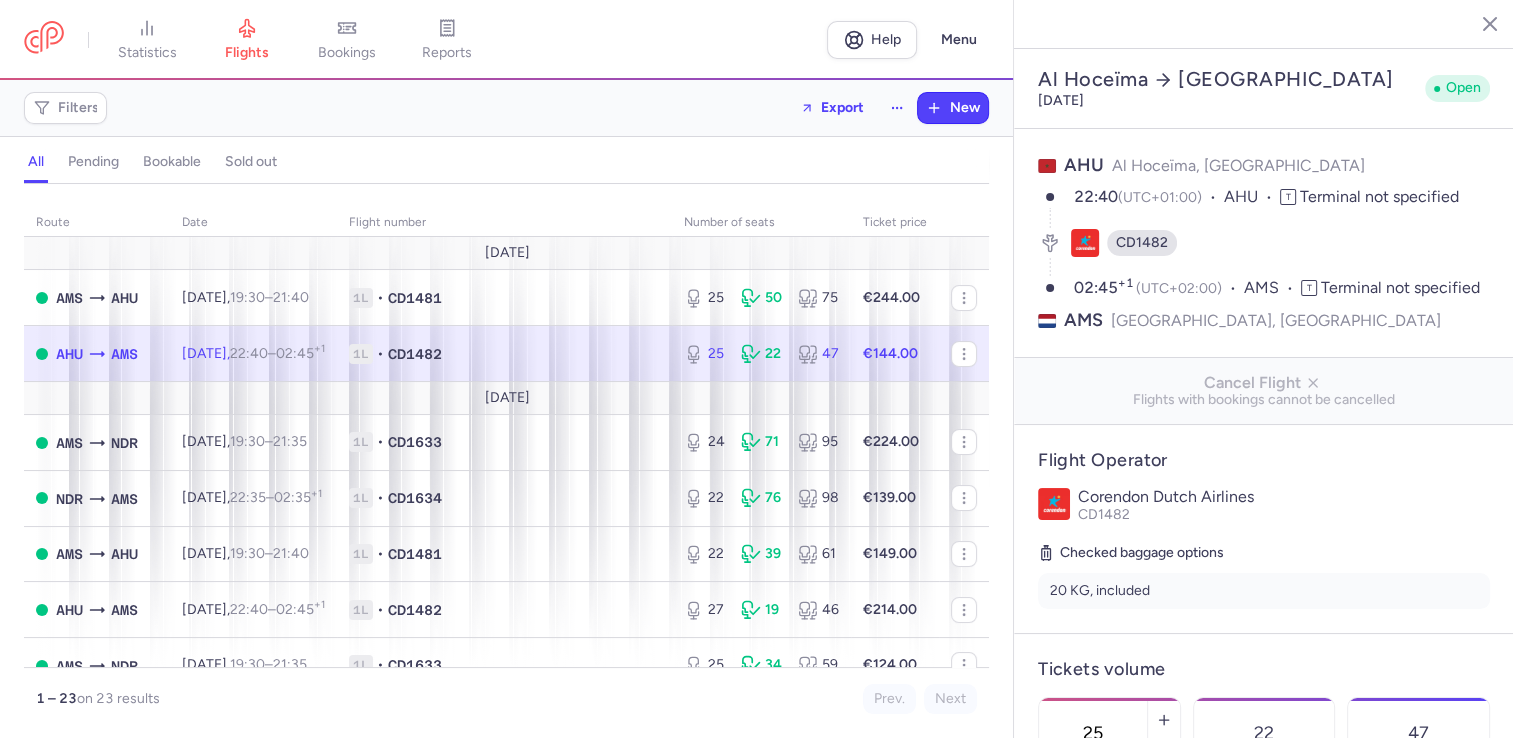 click on "statistics flights bookings reports  Help  Menu" at bounding box center [506, 40] 